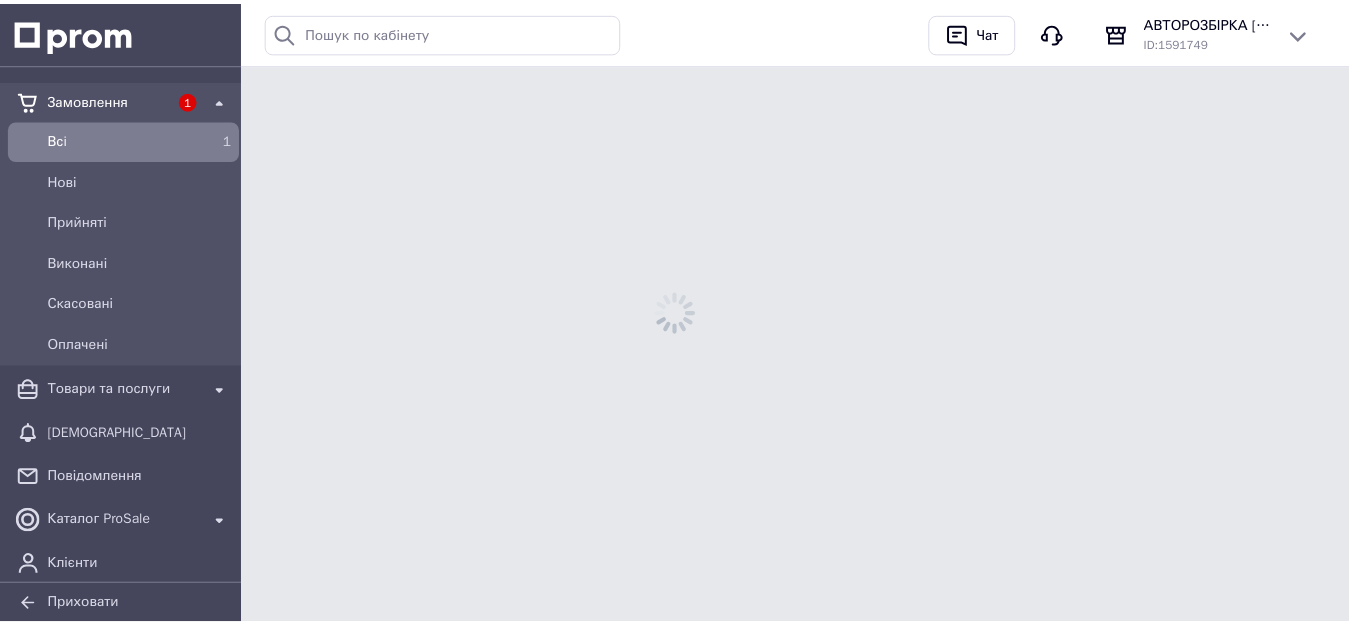 scroll, scrollTop: 0, scrollLeft: 0, axis: both 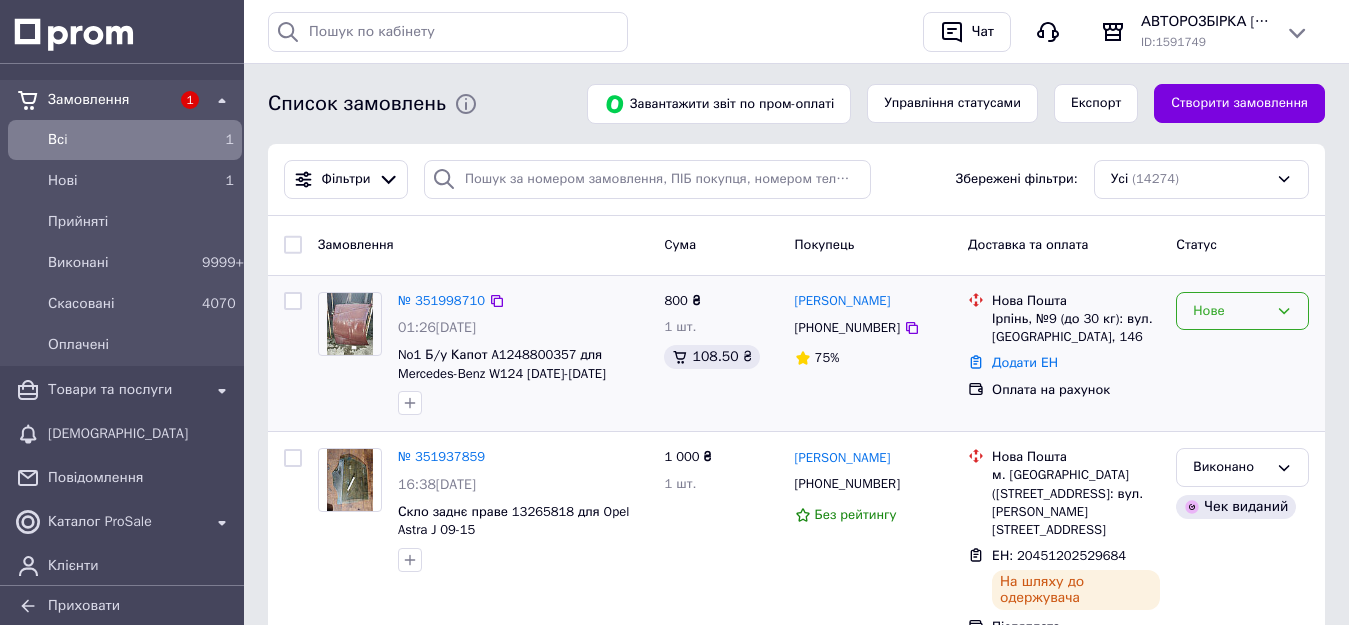 click on "Нове" at bounding box center (1230, 311) 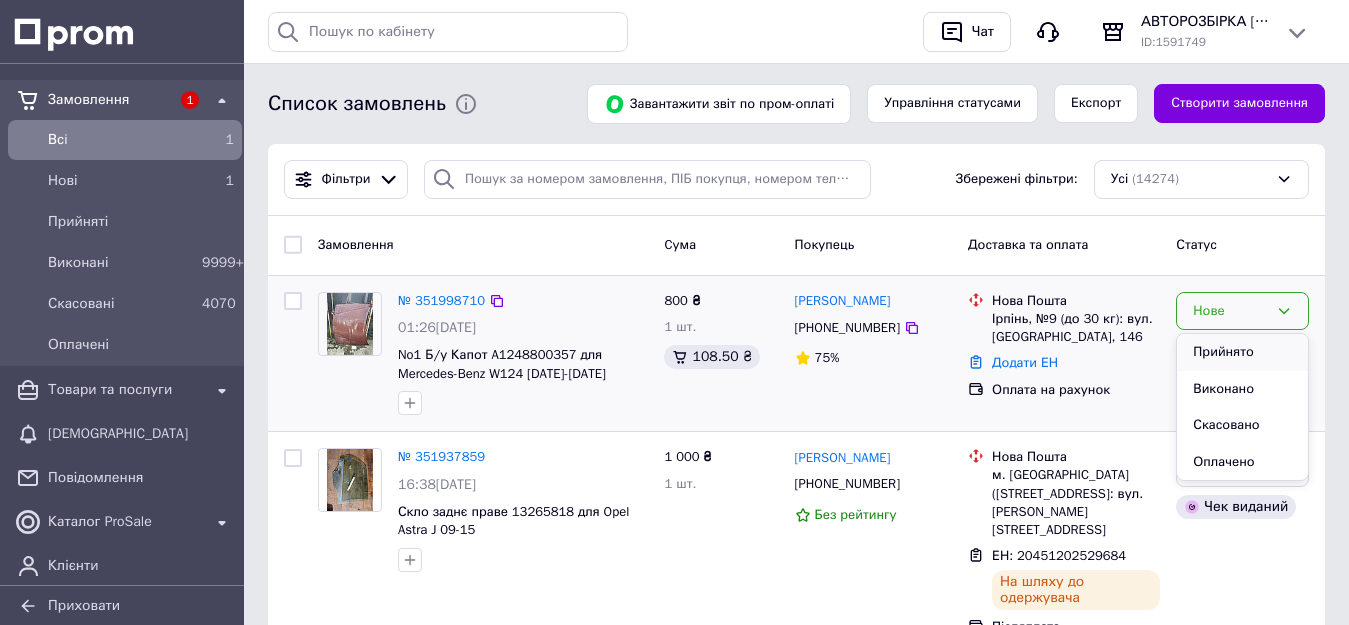 click on "Прийнято" at bounding box center [1242, 352] 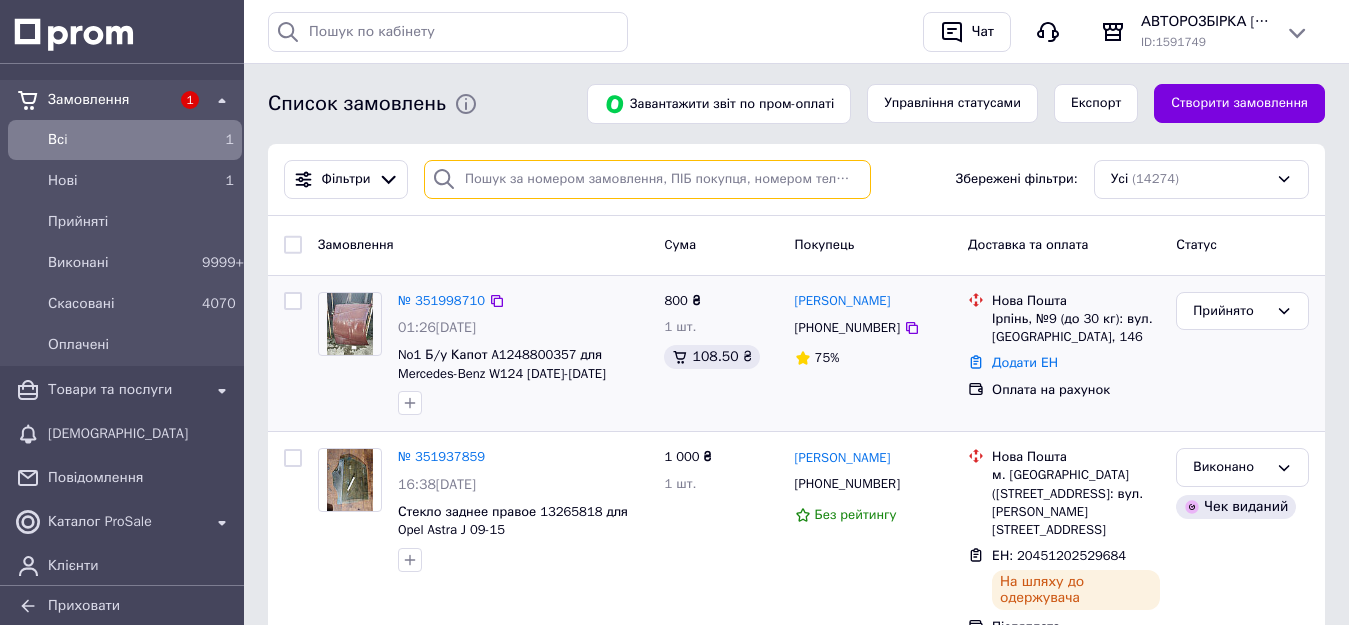 paste on "20451198529446" 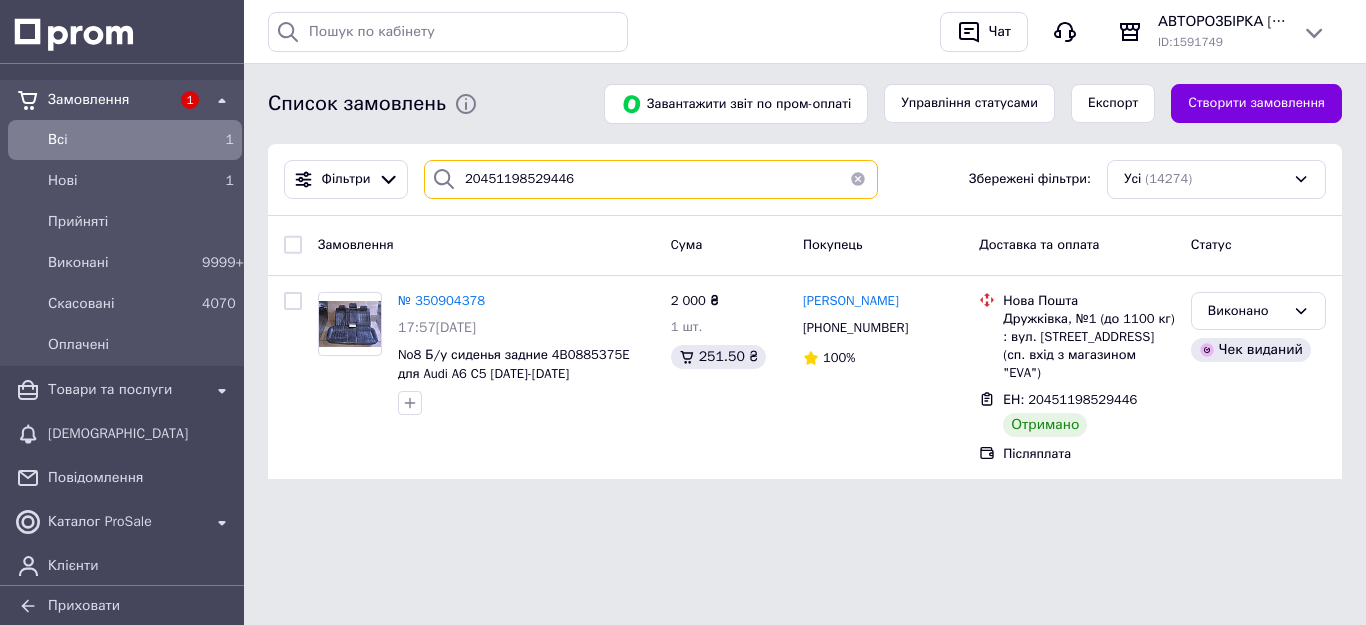 click on "20451198529446" at bounding box center (651, 179) 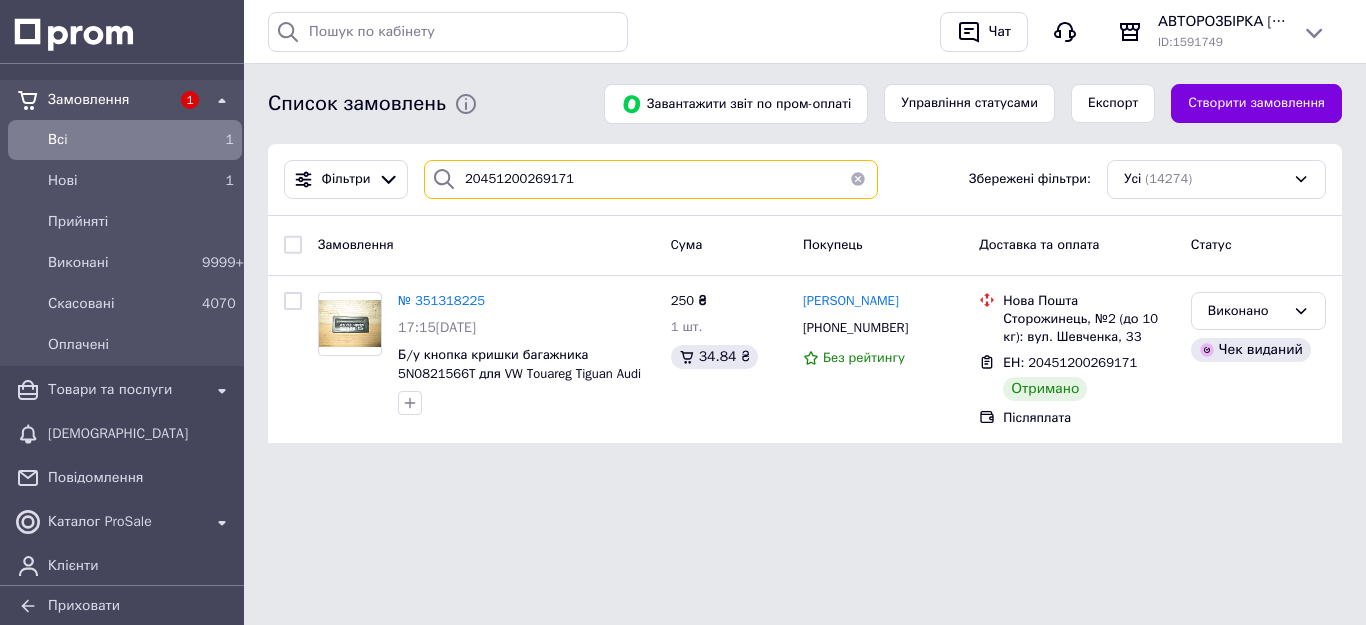click on "20451200269171" at bounding box center [651, 179] 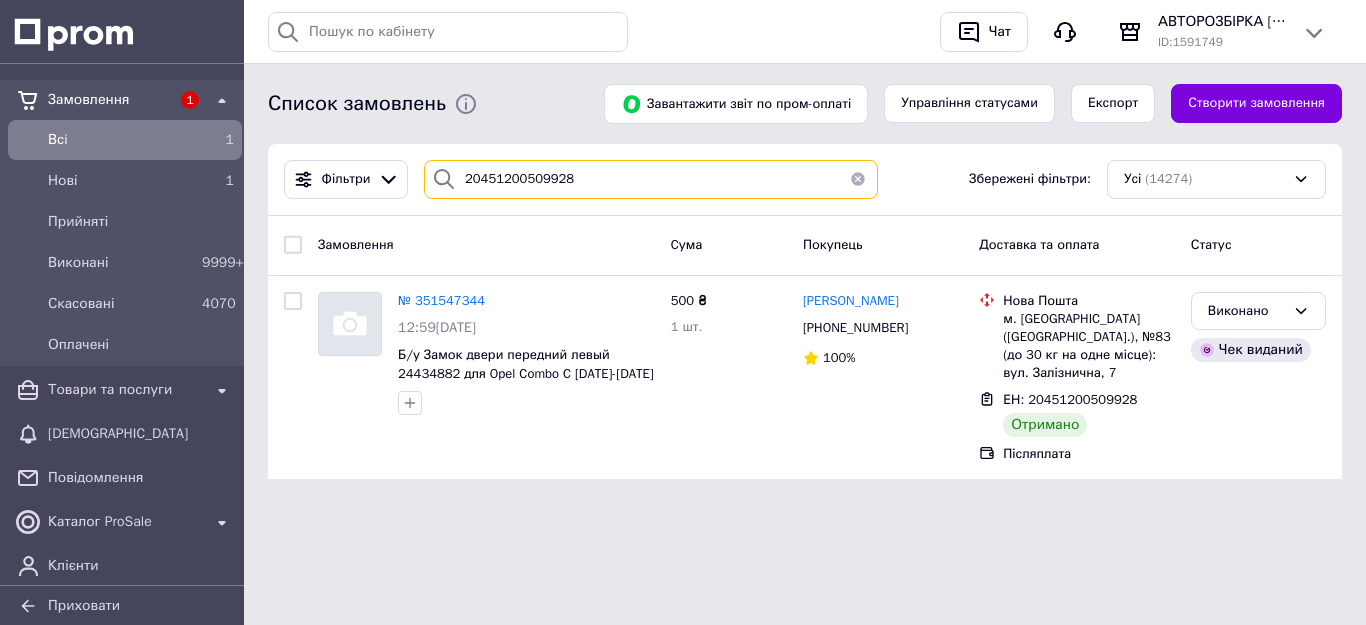 click on "20451200509928" at bounding box center (651, 179) 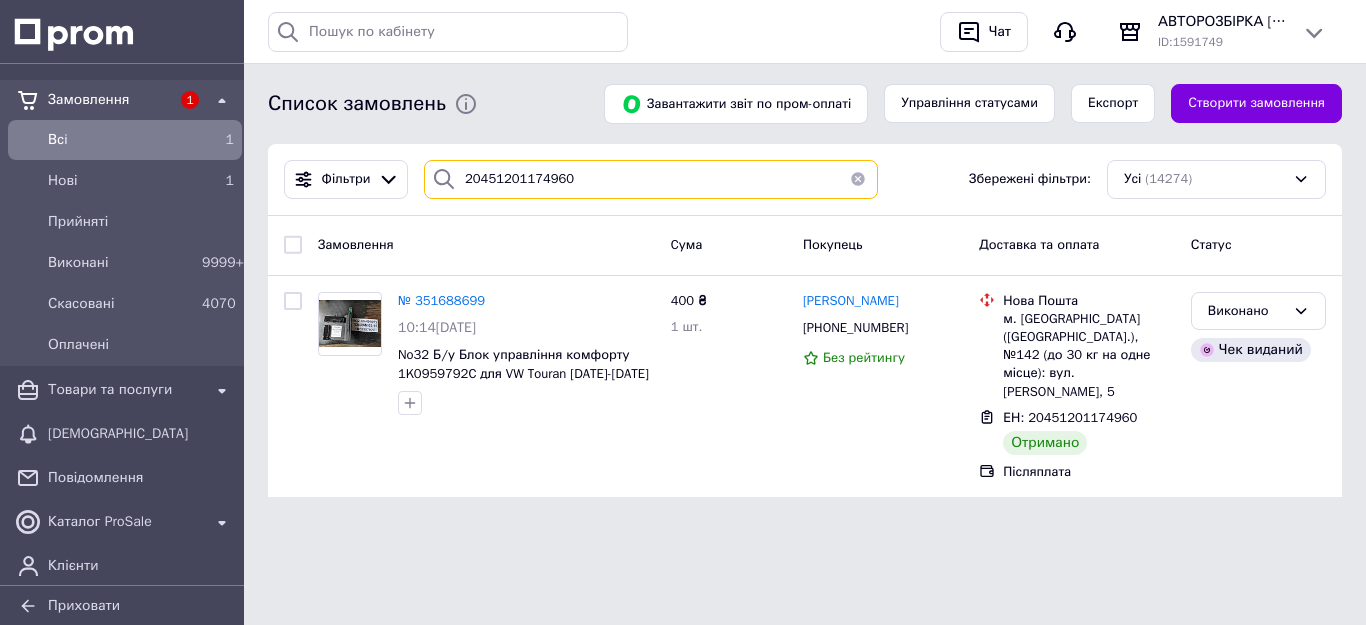 click on "20451201174960" at bounding box center [651, 179] 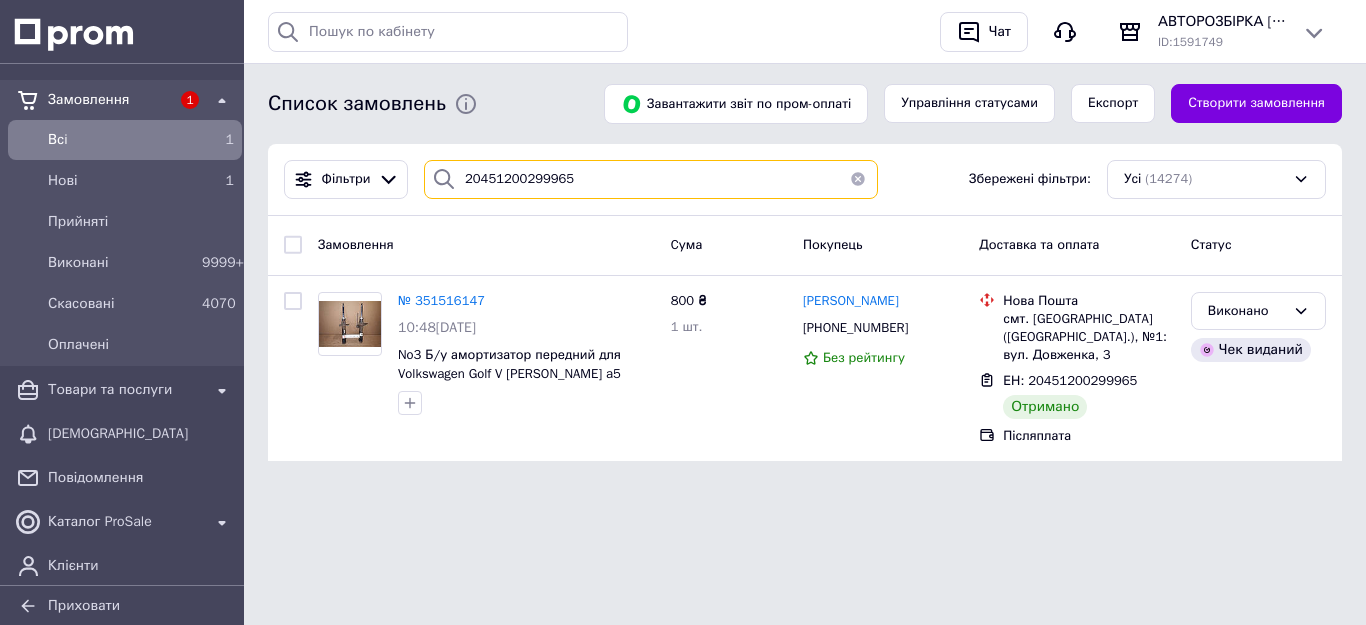 click on "20451200299965" at bounding box center [651, 179] 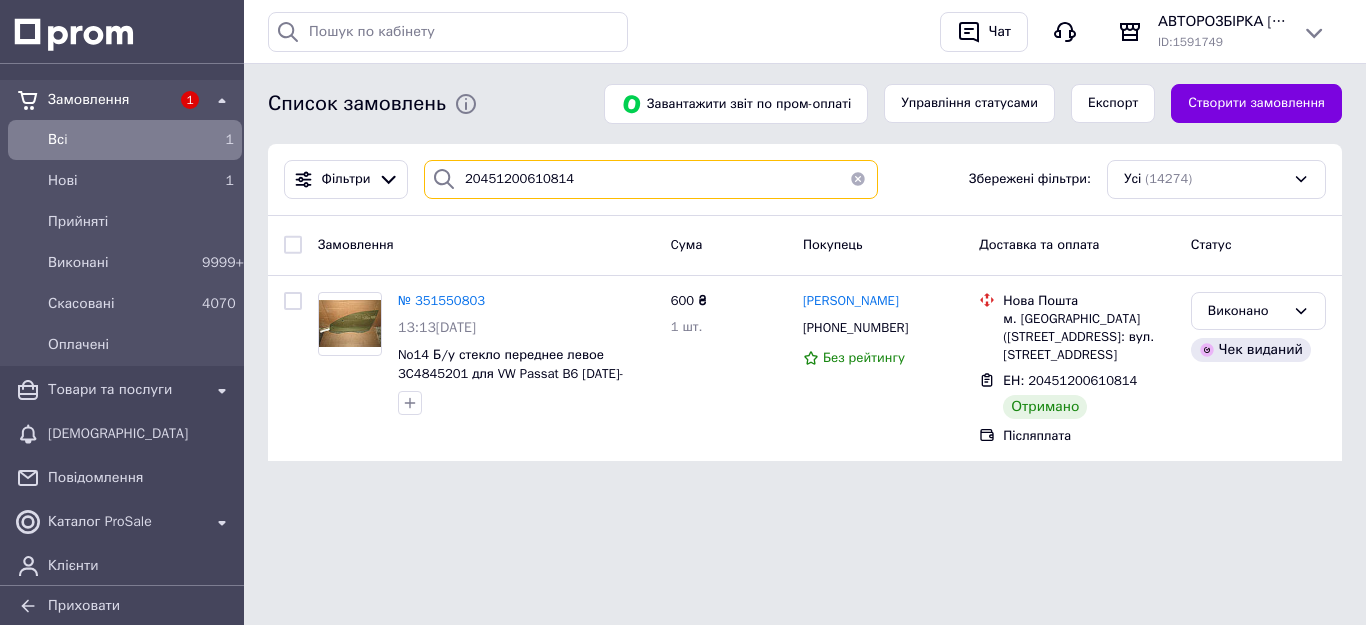click on "20451200610814" at bounding box center (651, 179) 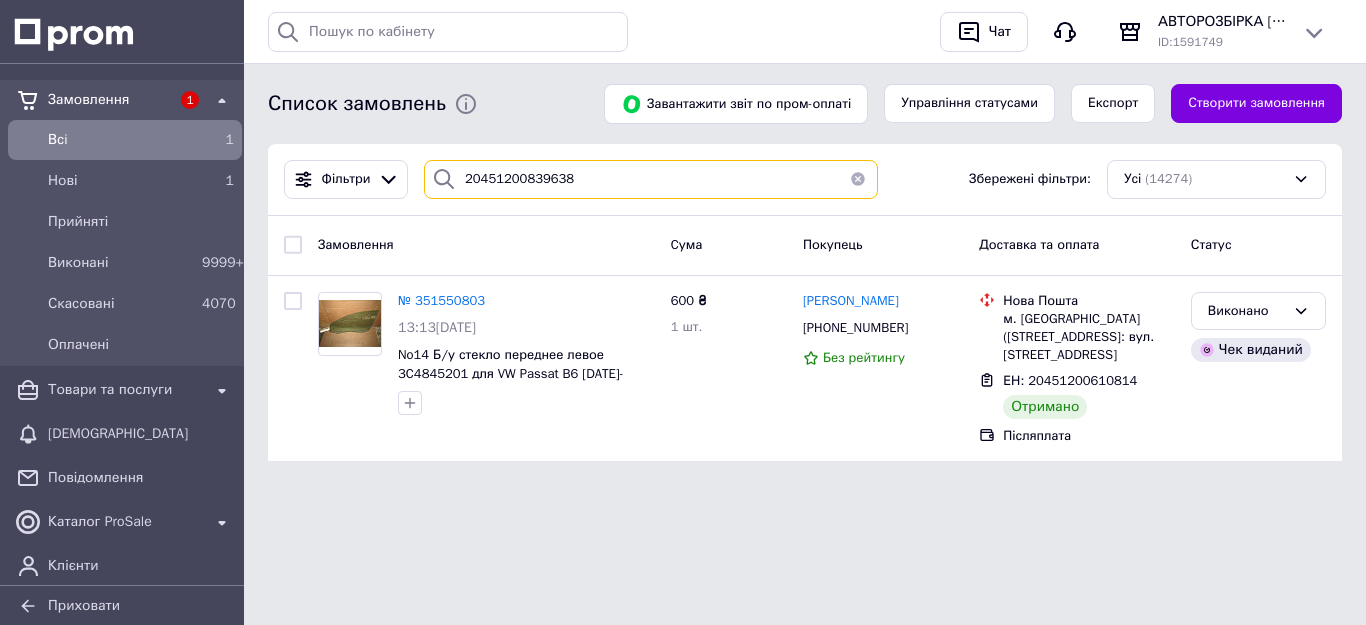 type on "20451200839638" 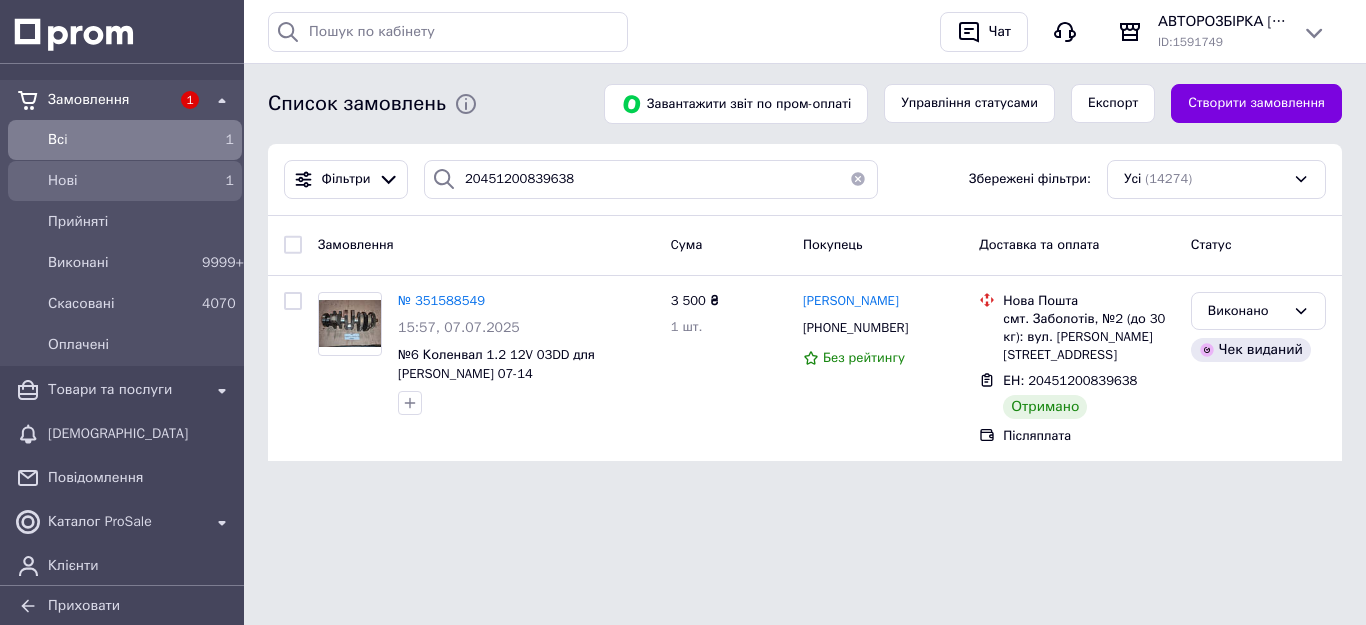 click on "Нові" at bounding box center (121, 181) 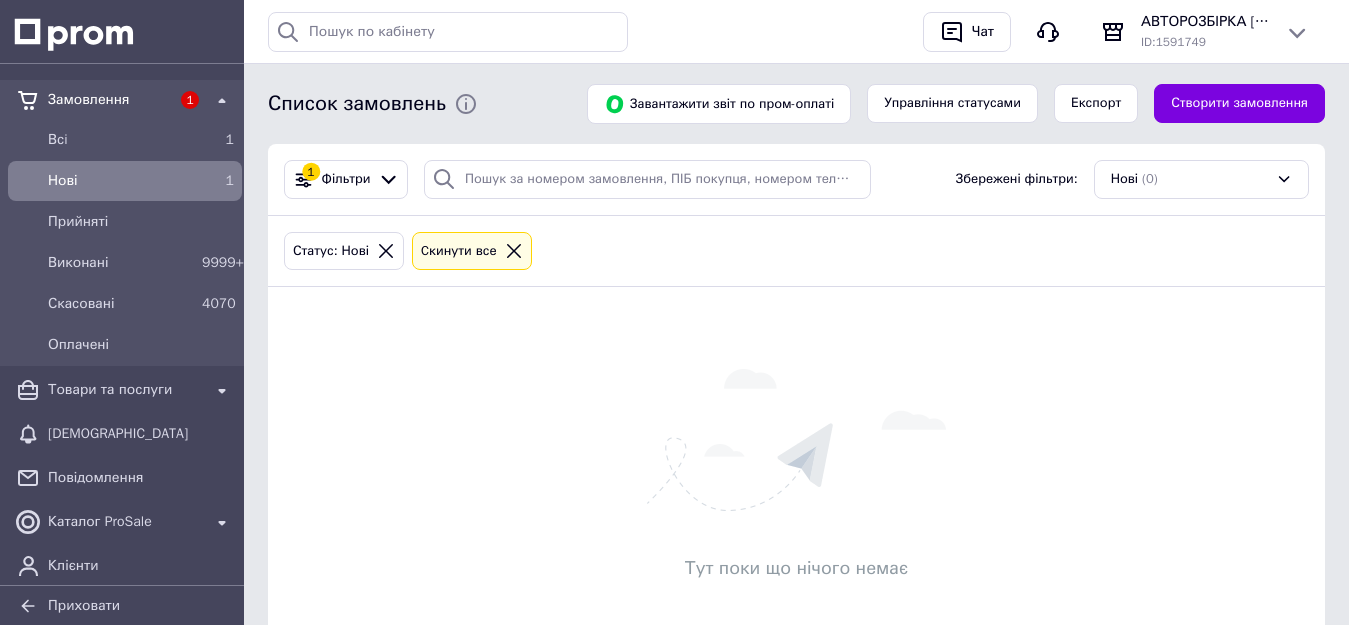click 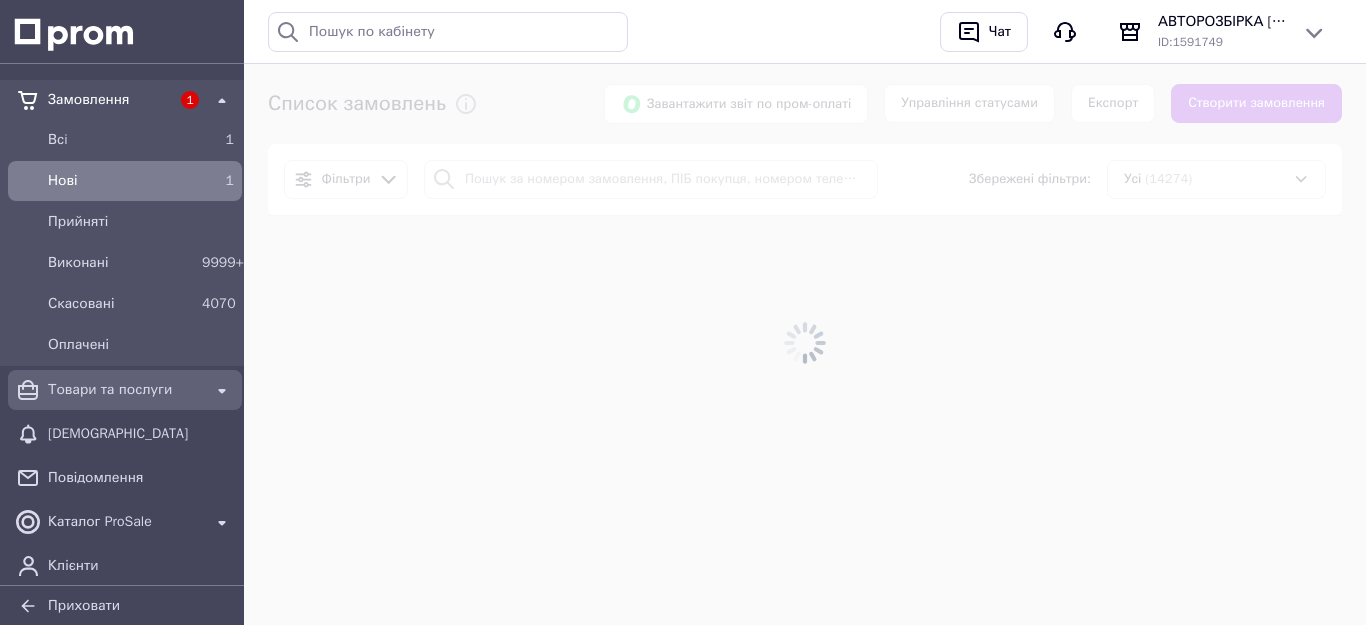 click on "Товари та послуги" at bounding box center [125, 390] 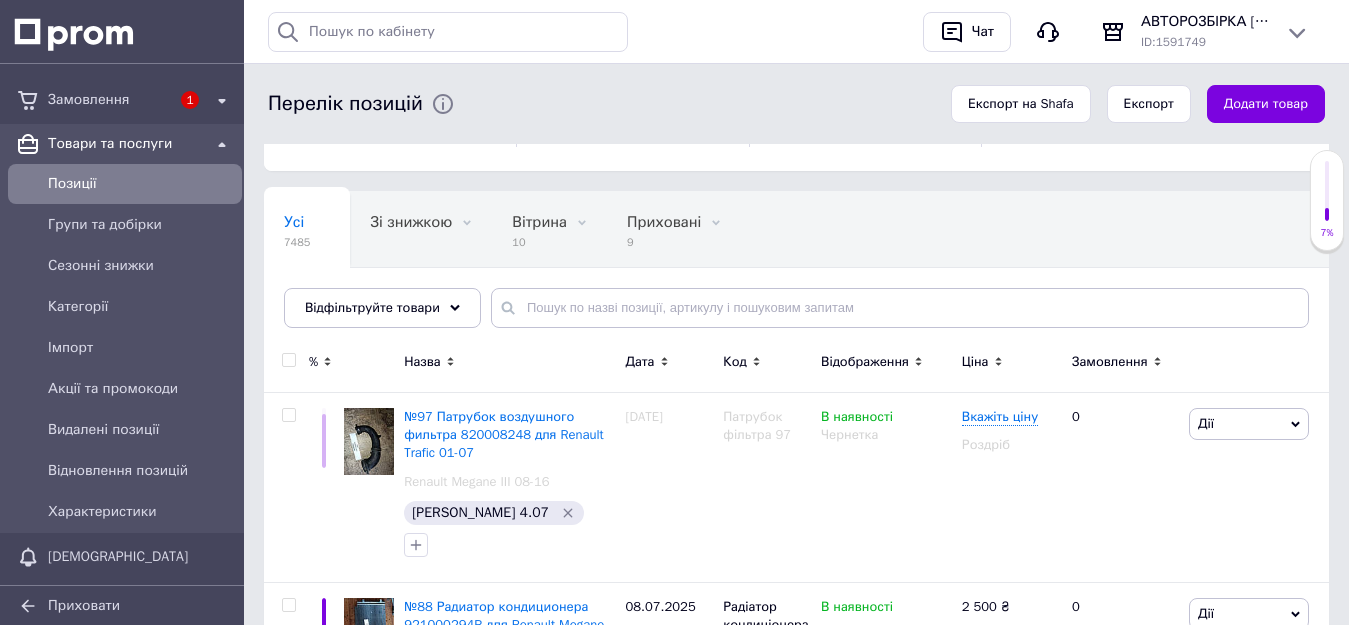 scroll, scrollTop: 200, scrollLeft: 0, axis: vertical 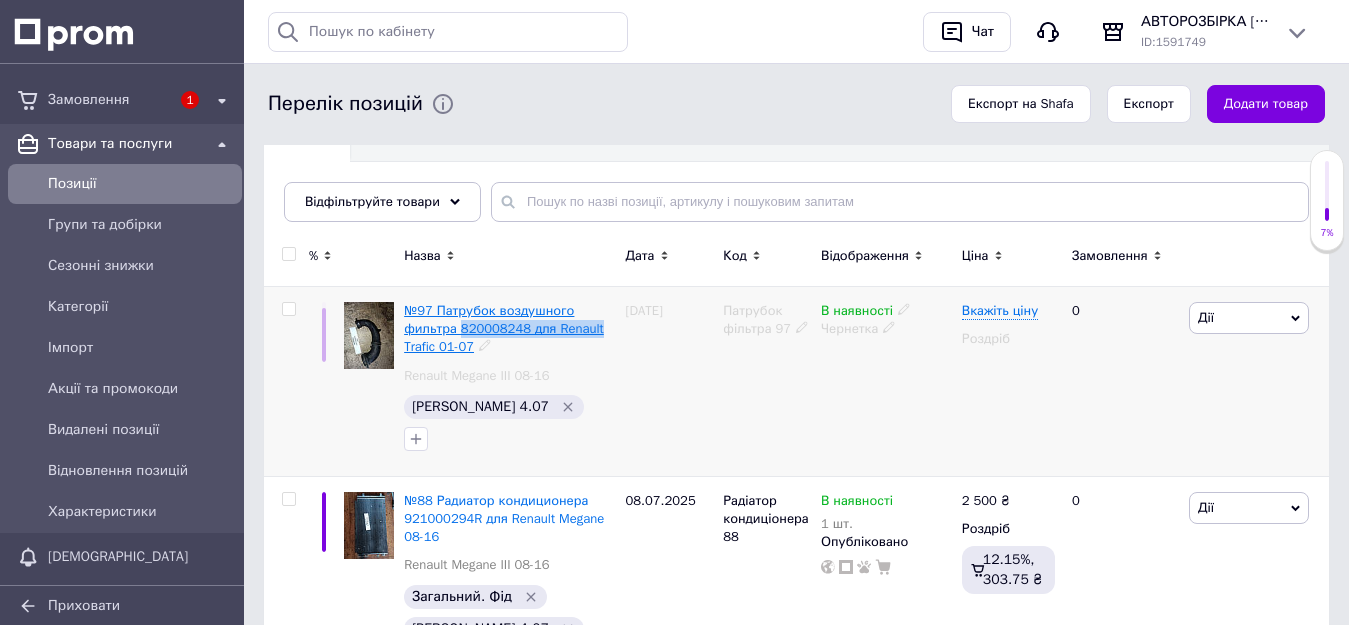 drag, startPoint x: 596, startPoint y: 329, endPoint x: 458, endPoint y: 329, distance: 138 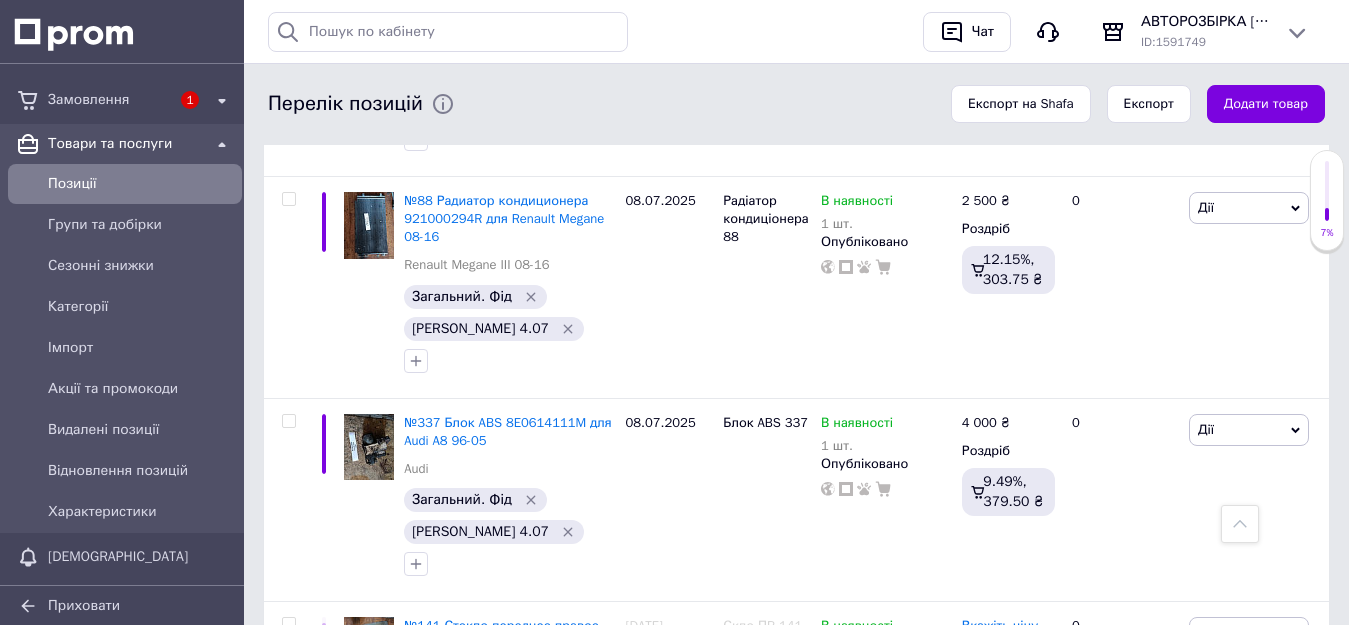 scroll, scrollTop: 1000, scrollLeft: 0, axis: vertical 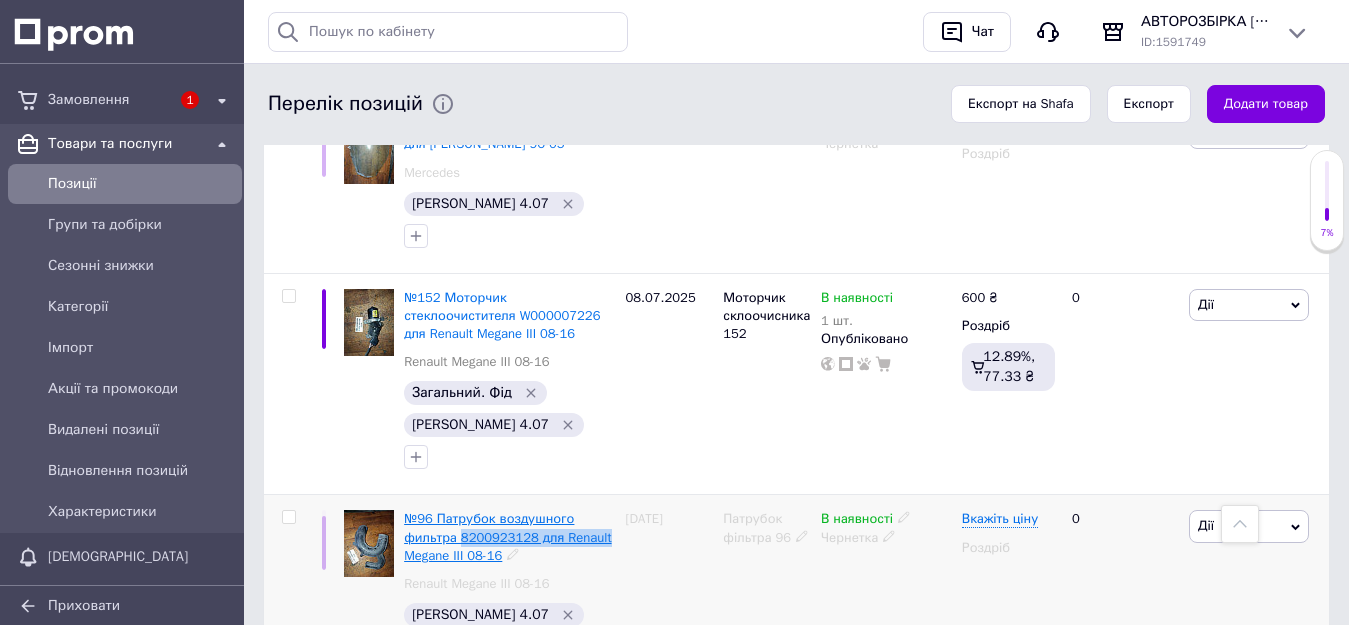 drag, startPoint x: 613, startPoint y: 376, endPoint x: 458, endPoint y: 380, distance: 155.0516 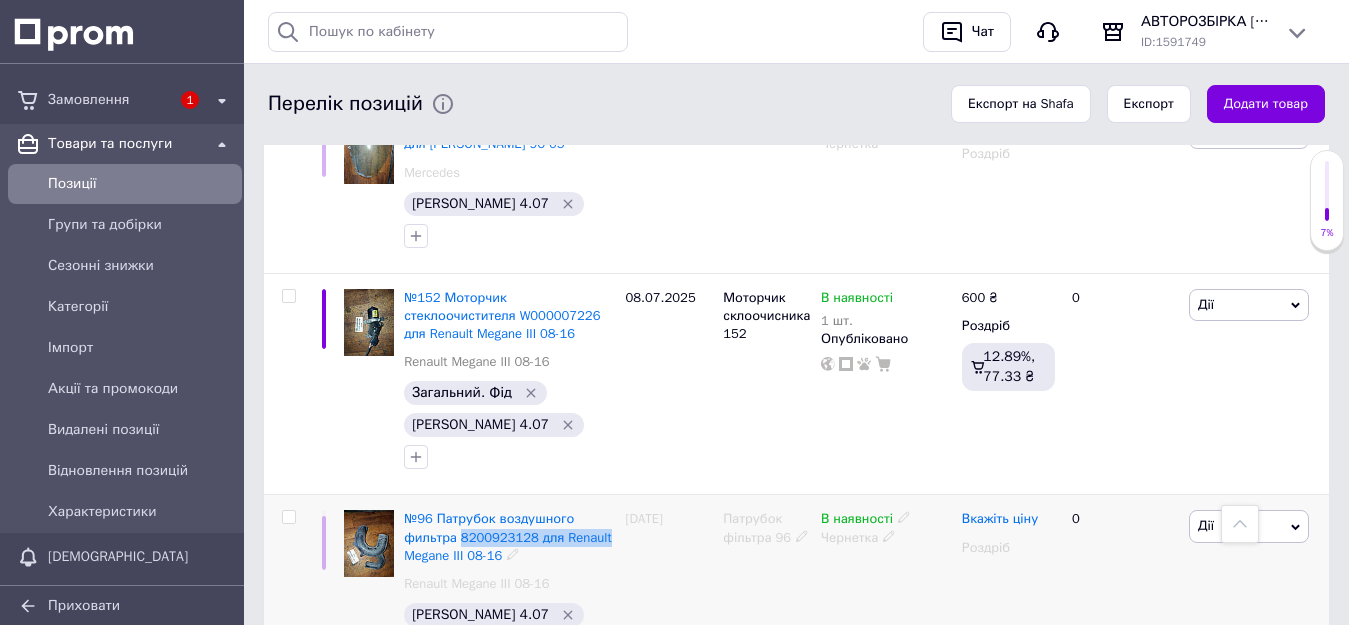 click on "Вкажіть ціну" at bounding box center [1000, 519] 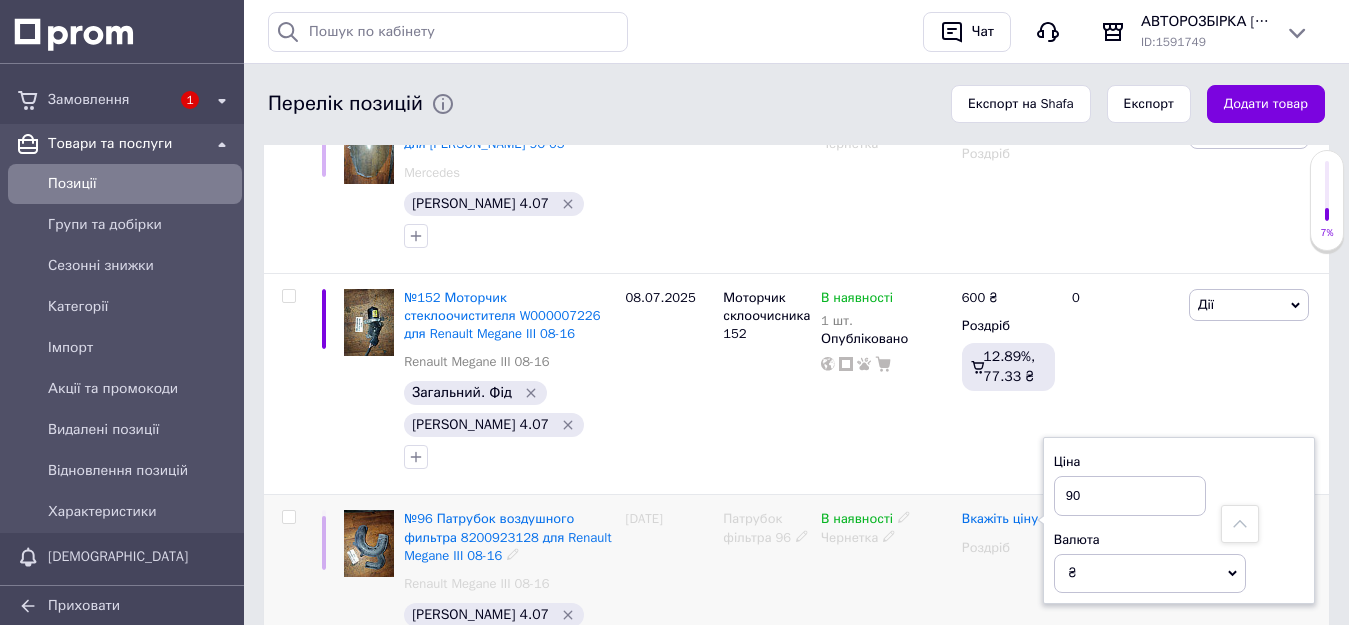 type on "900" 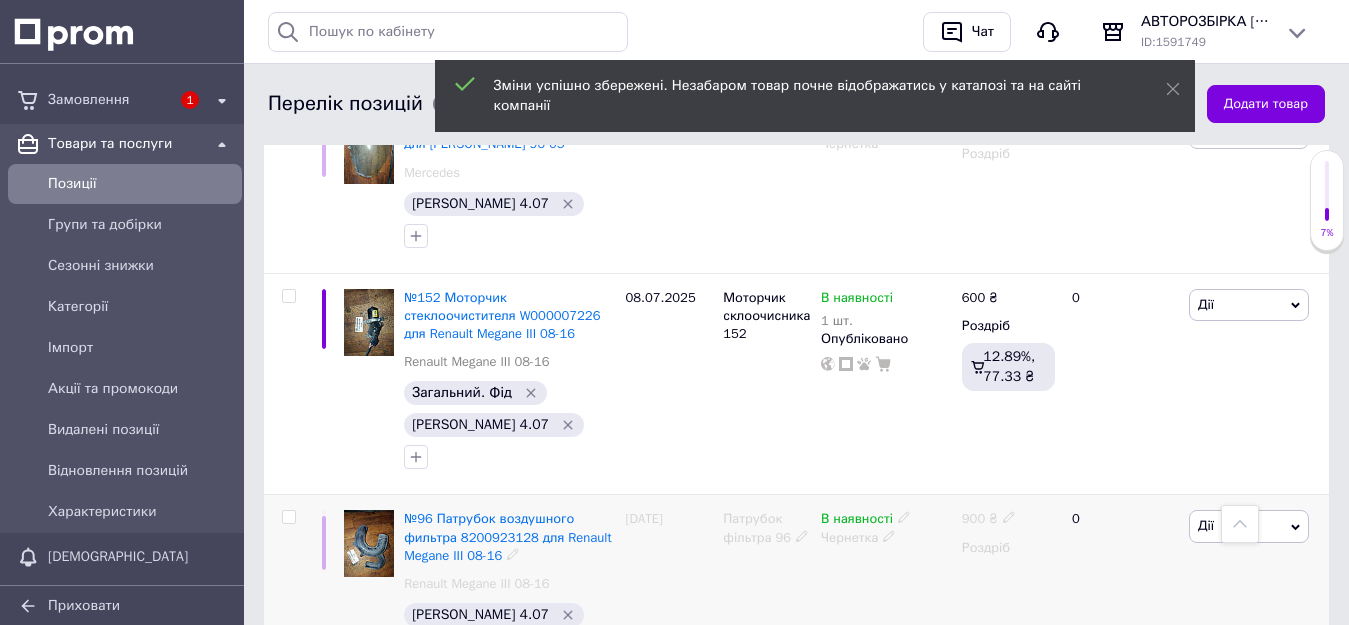 click 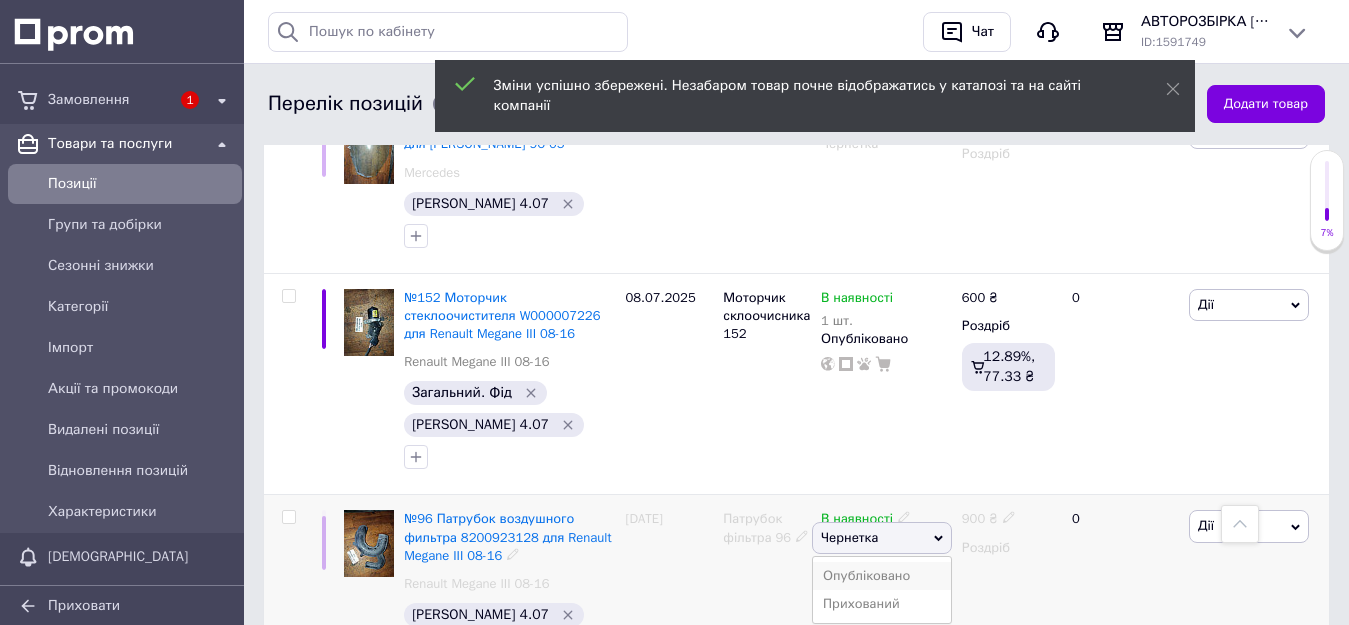 click on "Опубліковано" at bounding box center (882, 576) 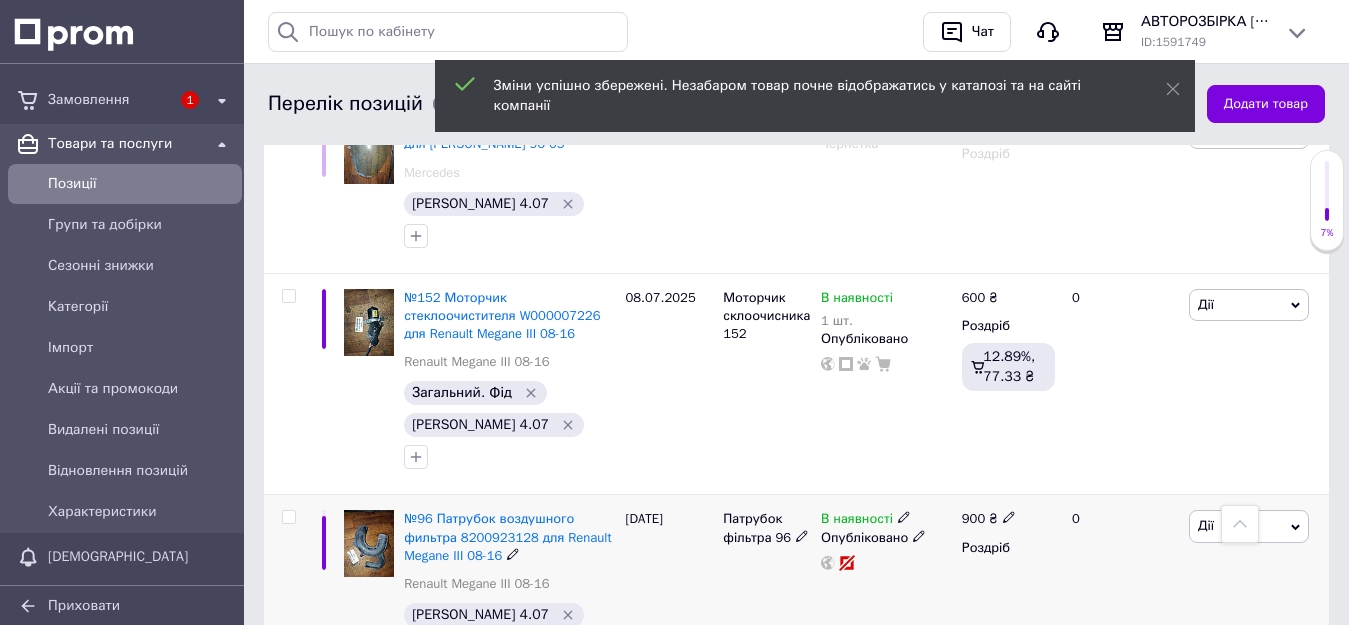 click 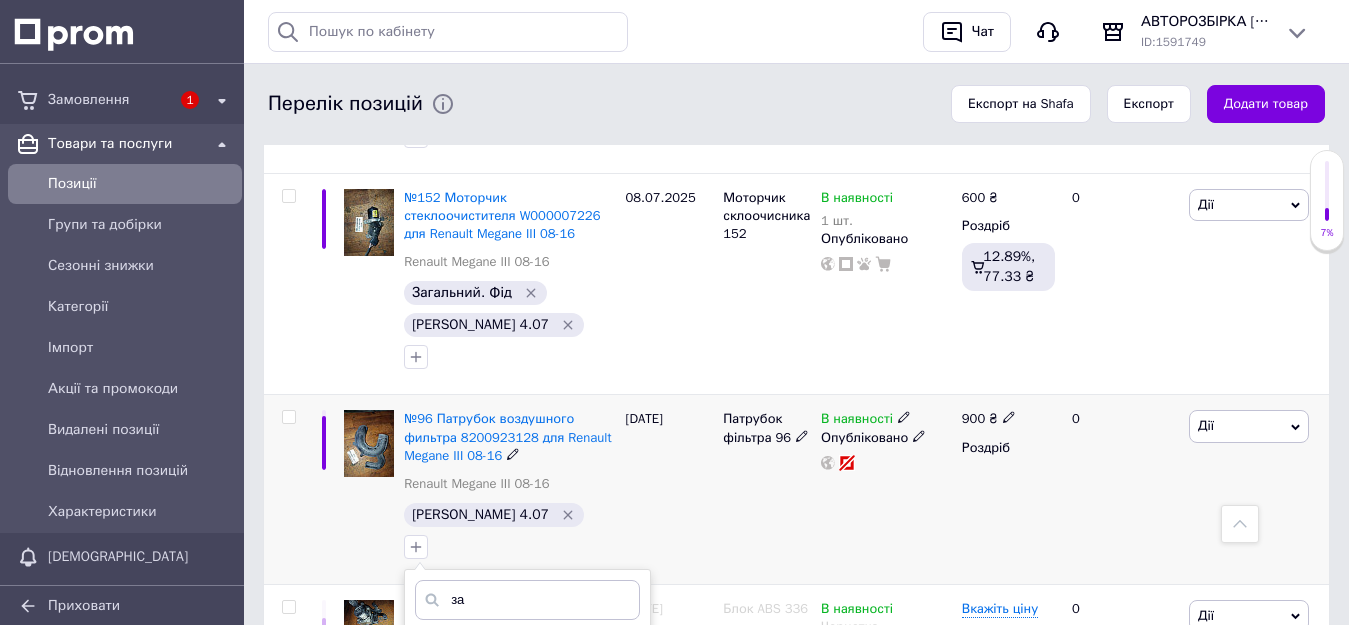 type on "за" 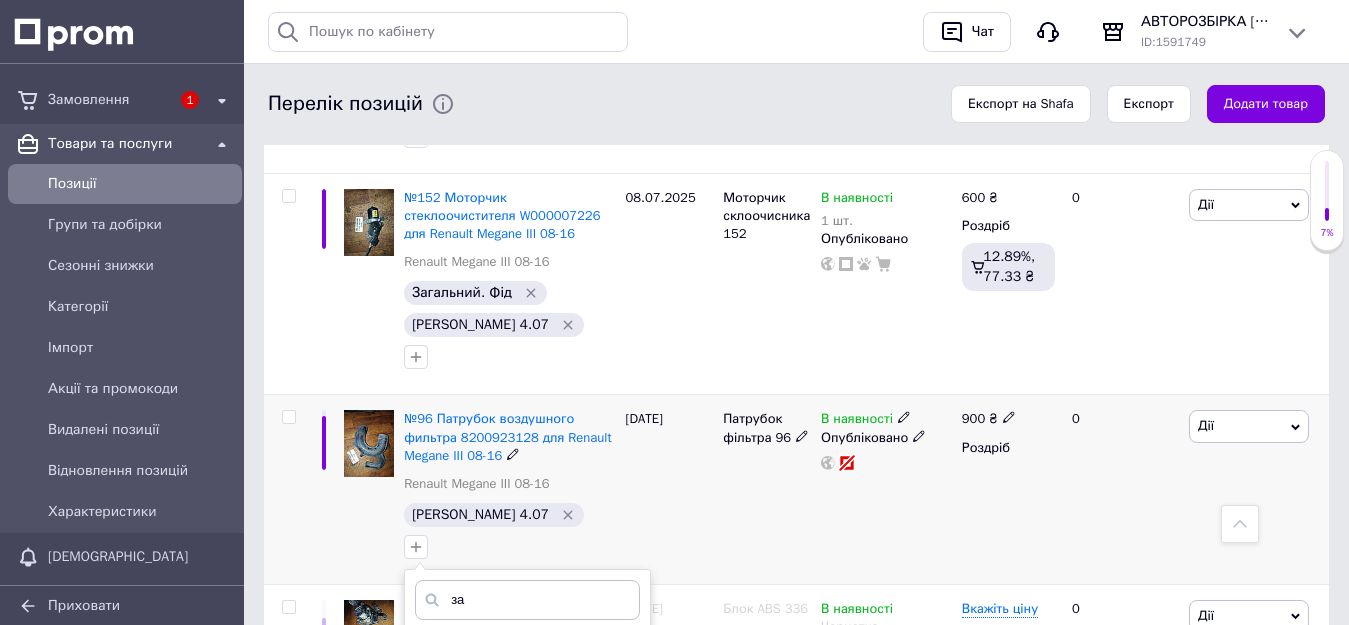 checkbox on "true" 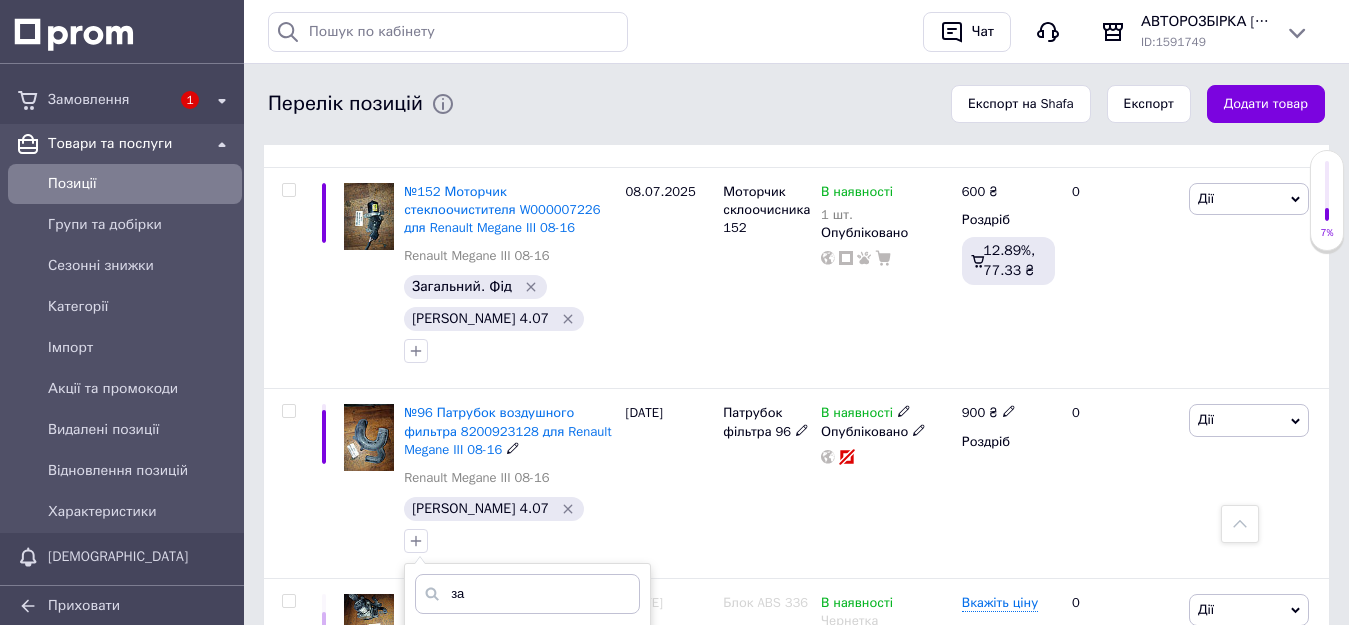 scroll, scrollTop: 1400, scrollLeft: 0, axis: vertical 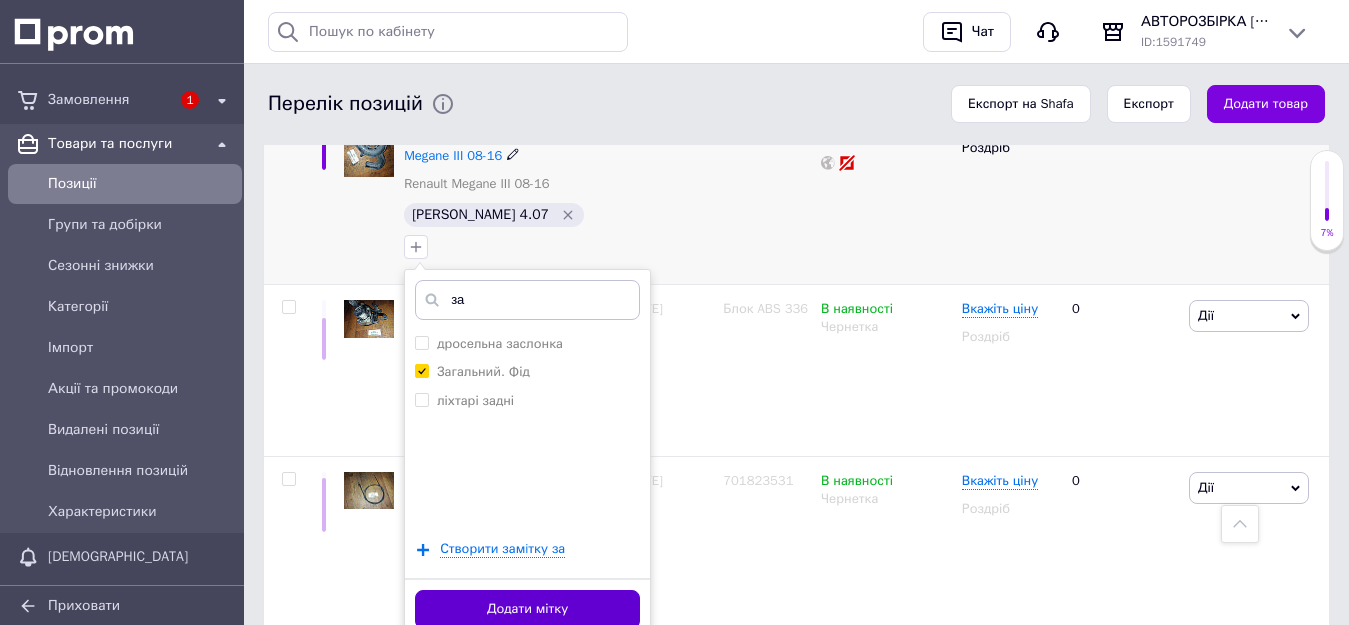 click on "Додати мітку" at bounding box center [527, 609] 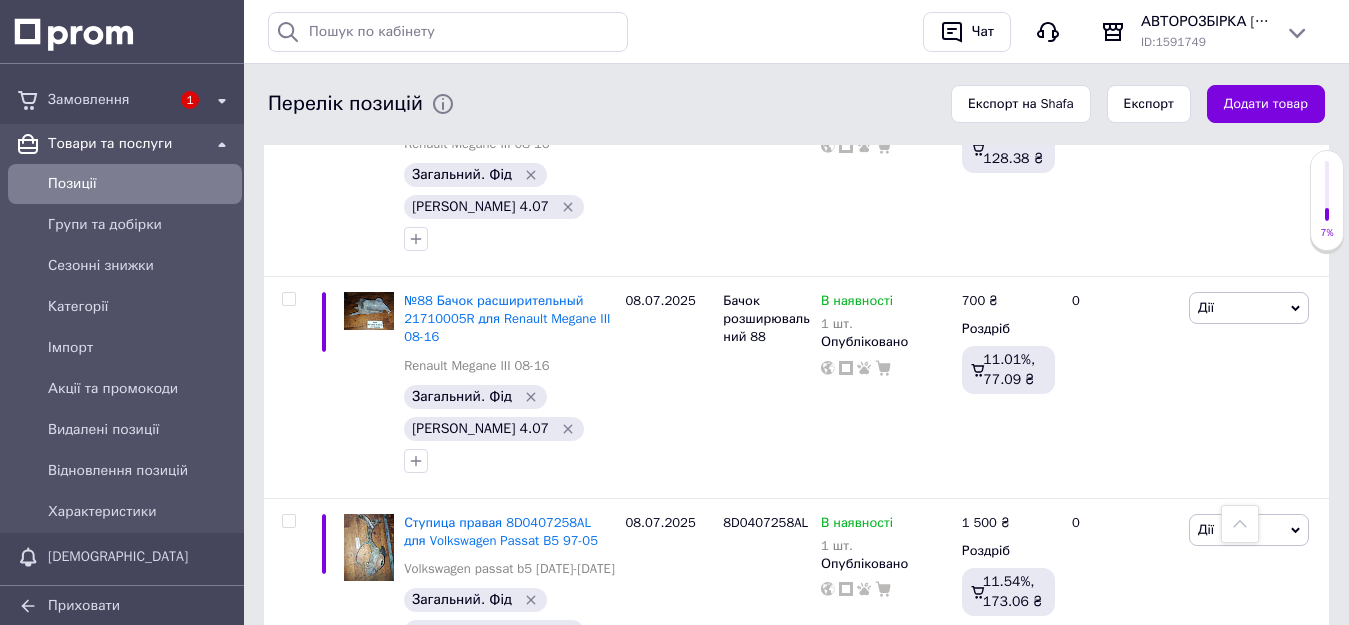 scroll, scrollTop: 2100, scrollLeft: 0, axis: vertical 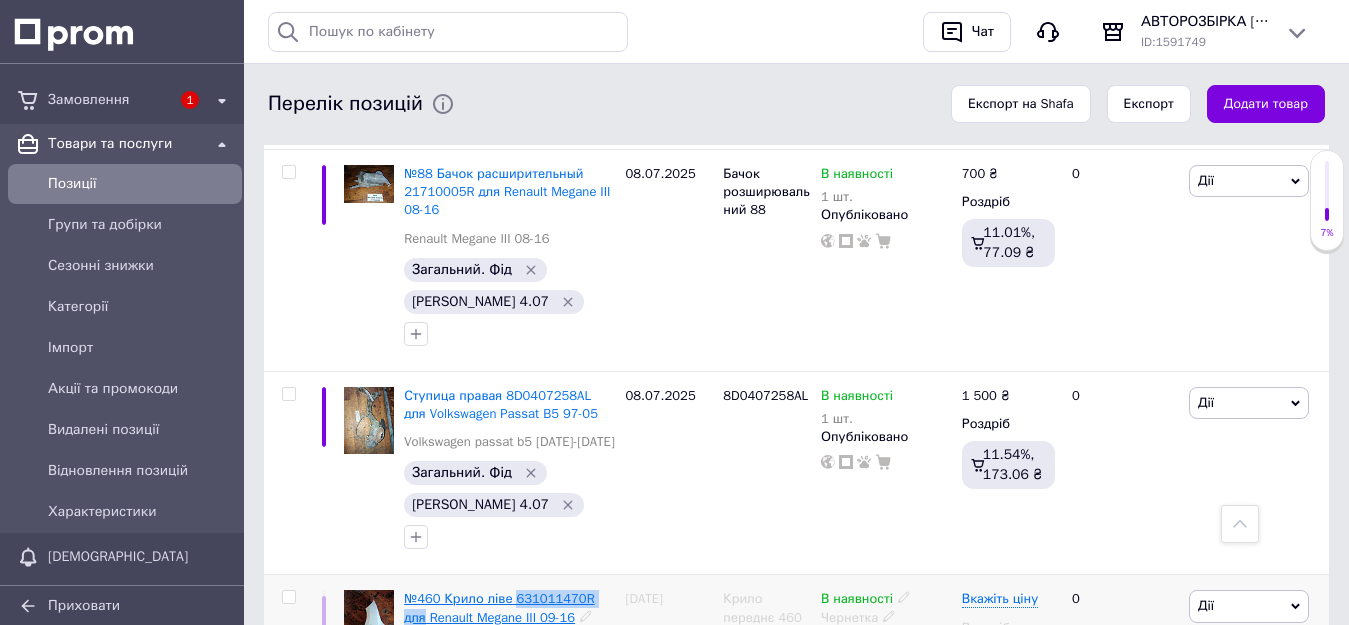 drag, startPoint x: 607, startPoint y: 261, endPoint x: 513, endPoint y: 256, distance: 94.13288 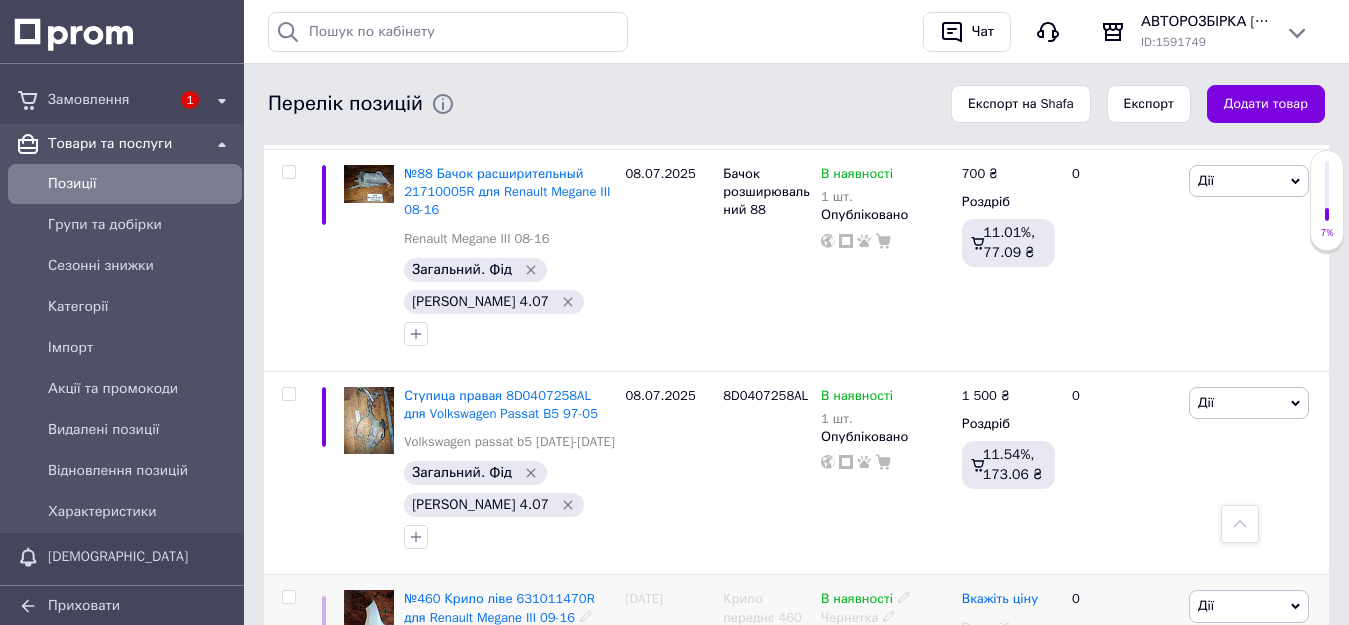 click on "Вкажіть ціну" at bounding box center [1000, 599] 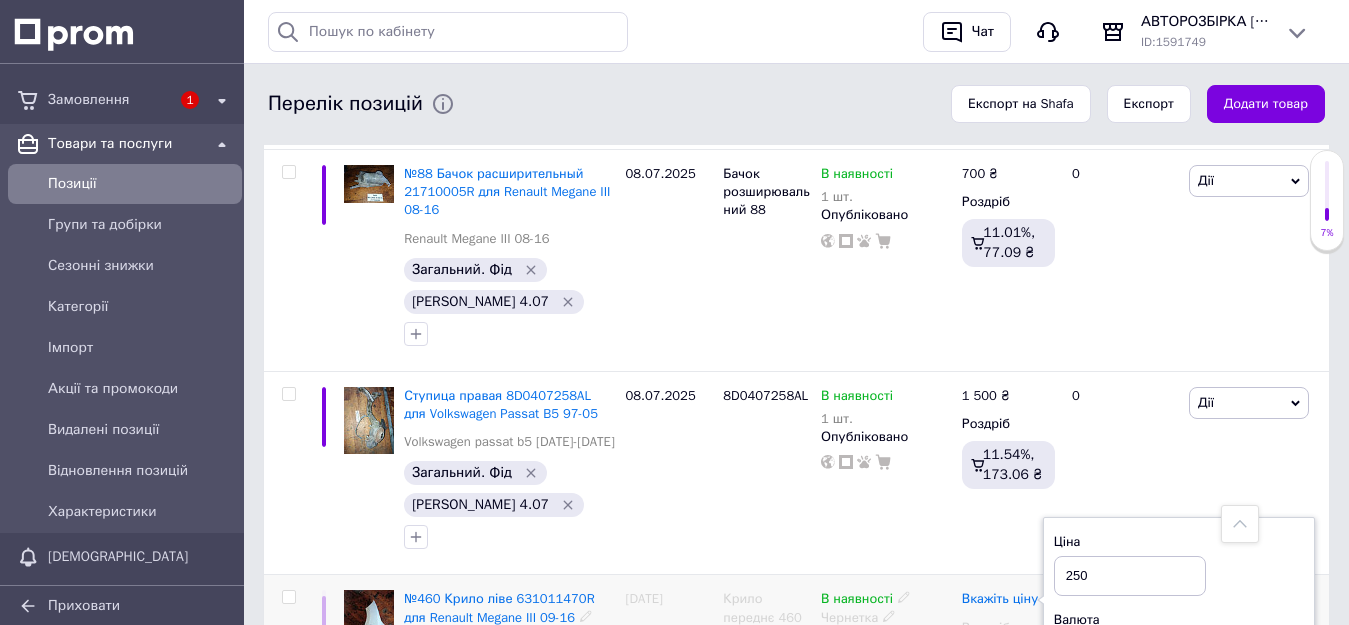 type on "2500" 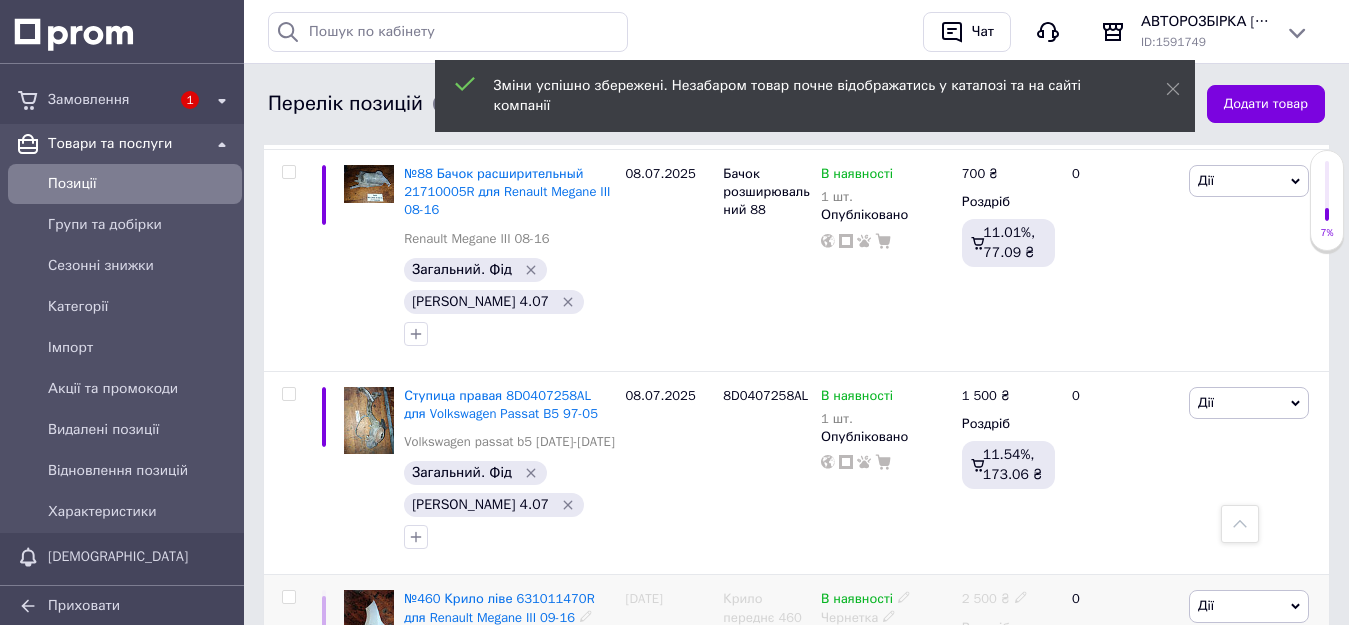 click 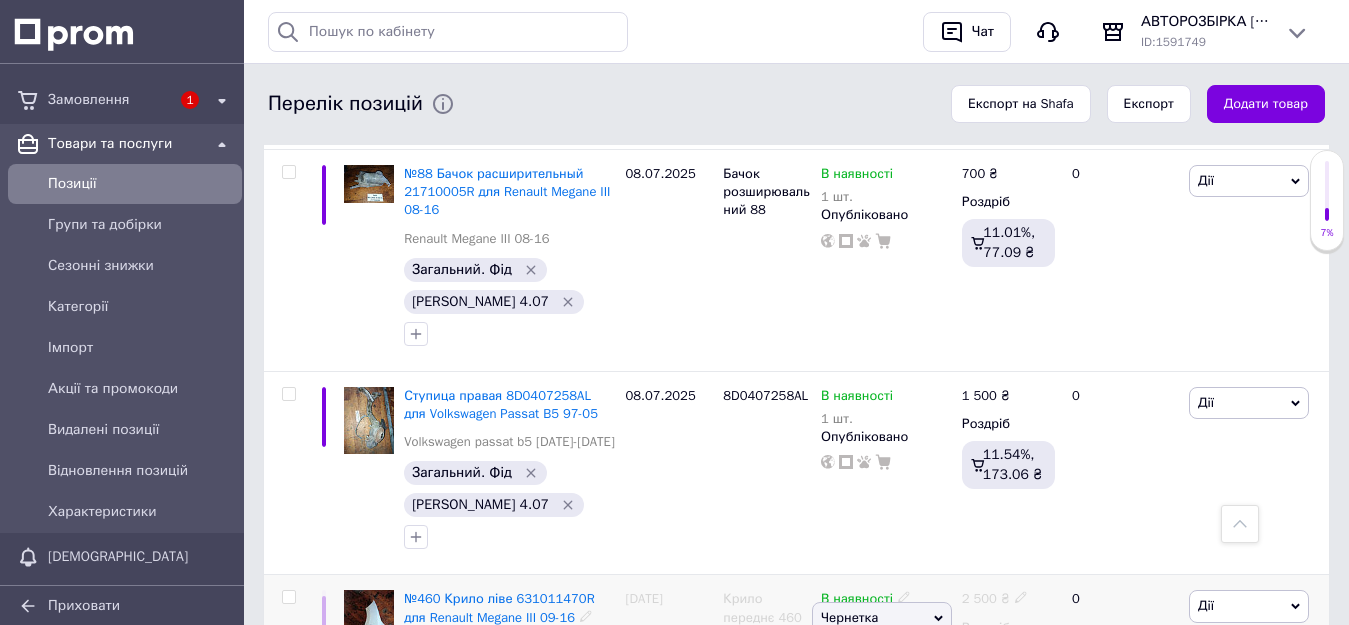 click on "Опубліковано" at bounding box center [882, 656] 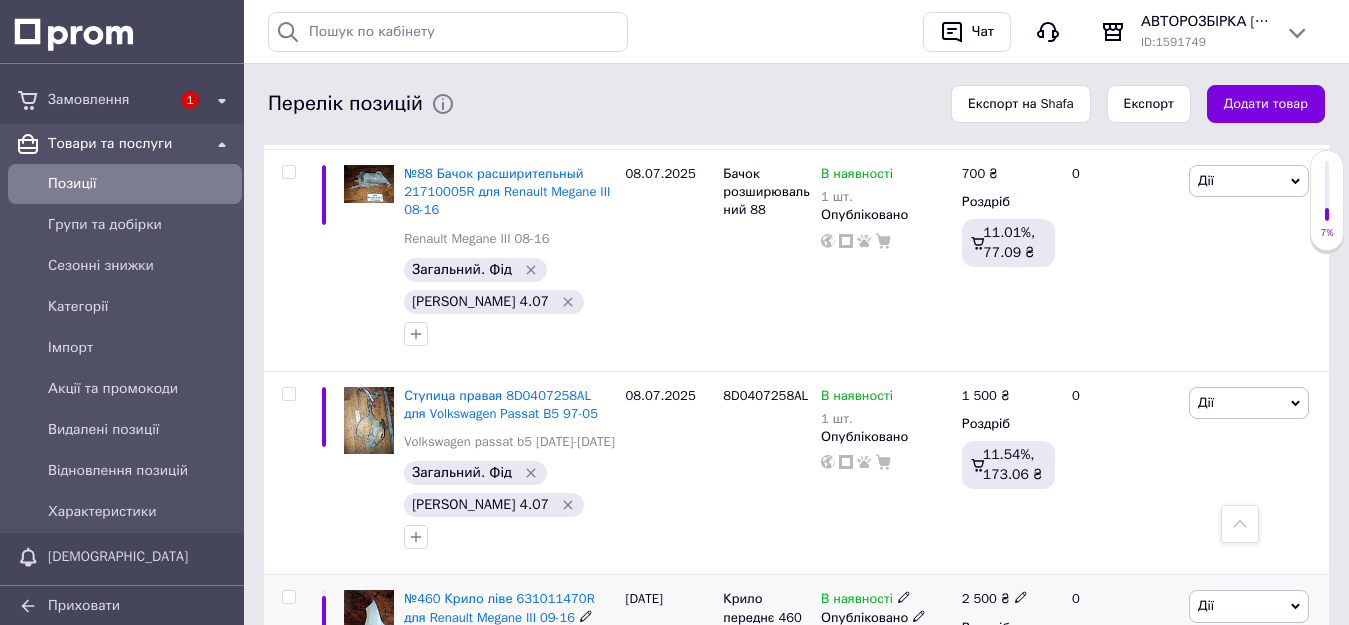click at bounding box center [416, 709] 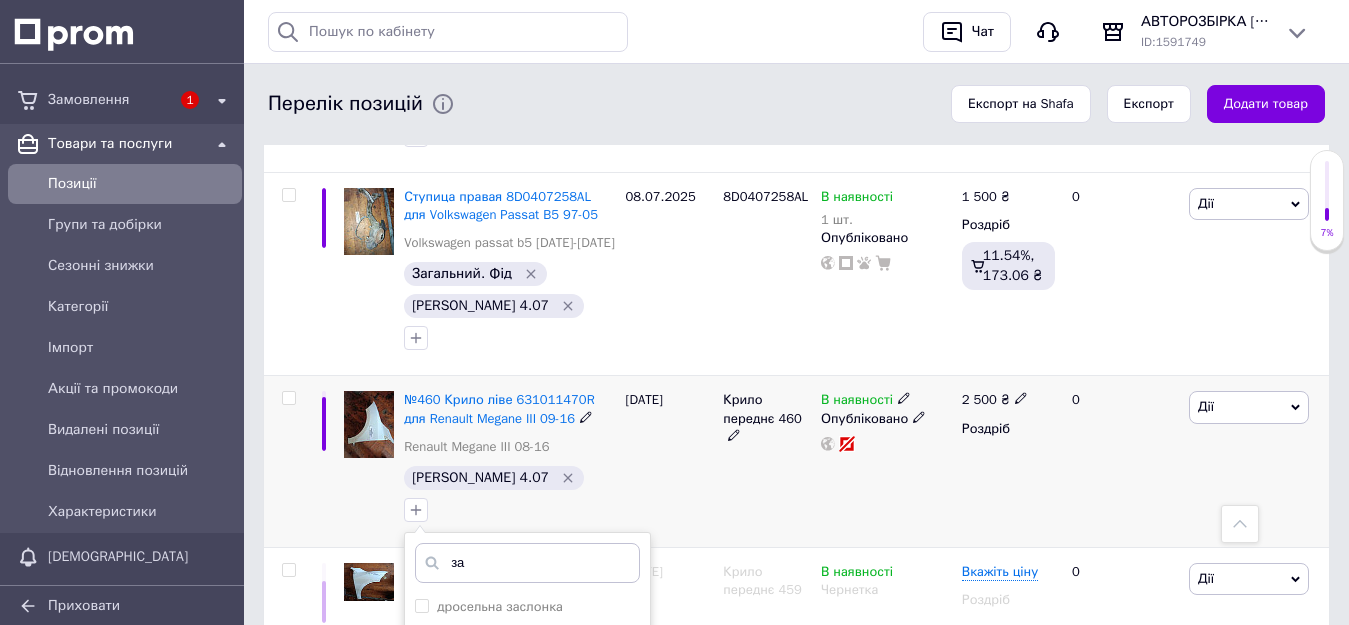 scroll, scrollTop: 2300, scrollLeft: 0, axis: vertical 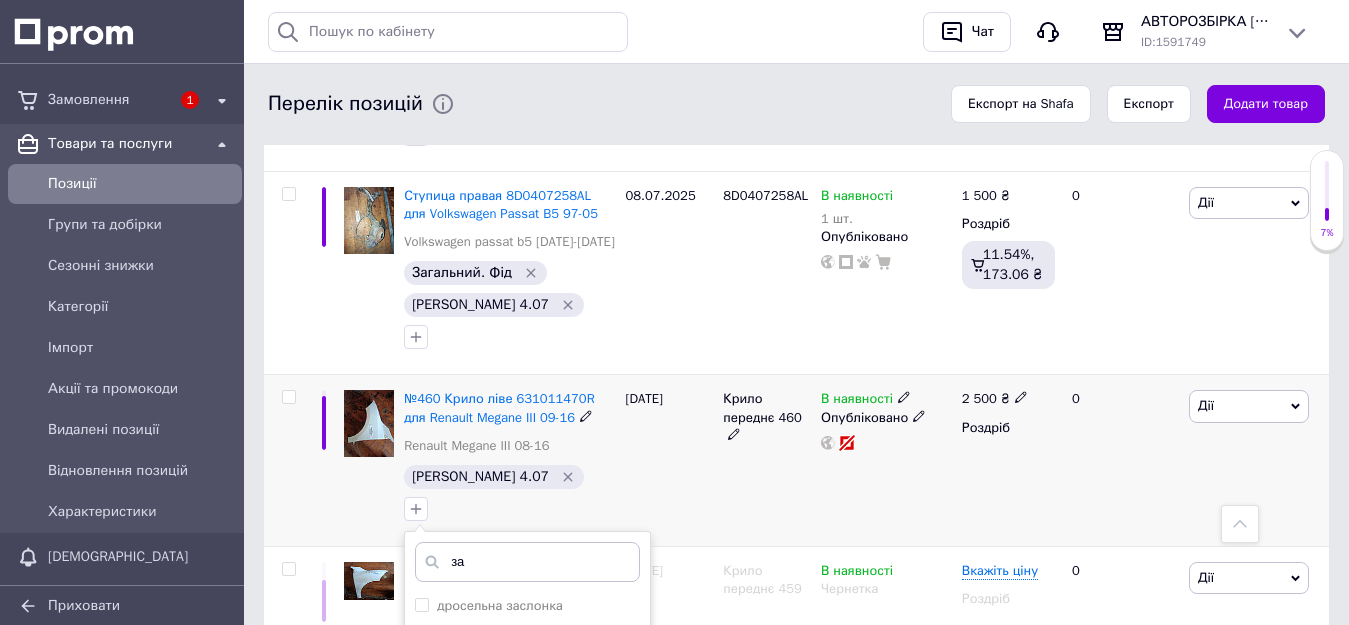 click on "Додати мітку" at bounding box center [527, 871] 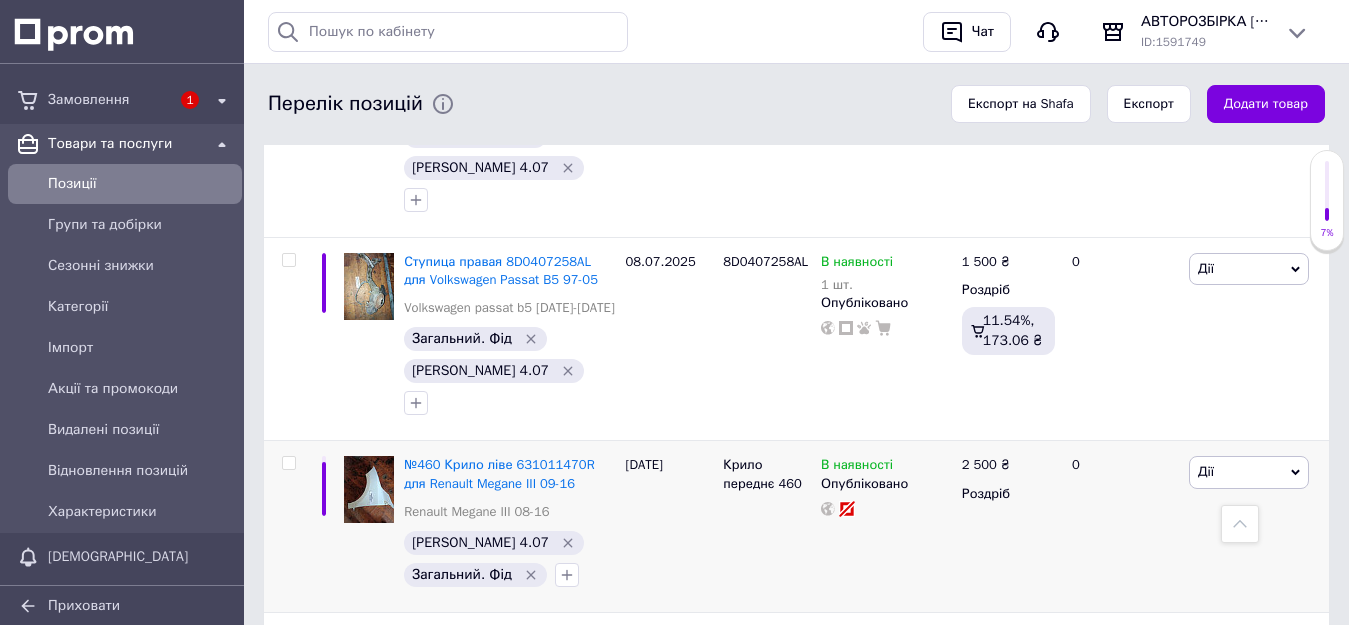 scroll, scrollTop: 2200, scrollLeft: 0, axis: vertical 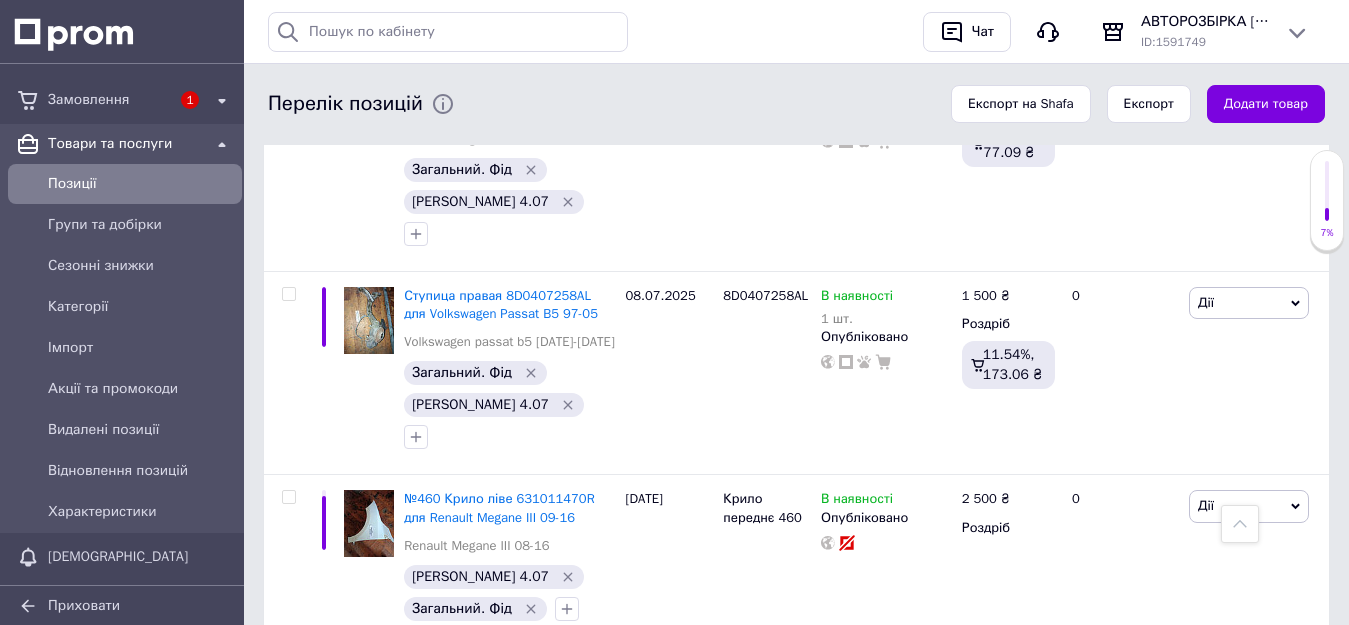 drag, startPoint x: 611, startPoint y: 331, endPoint x: 533, endPoint y: 325, distance: 78.23043 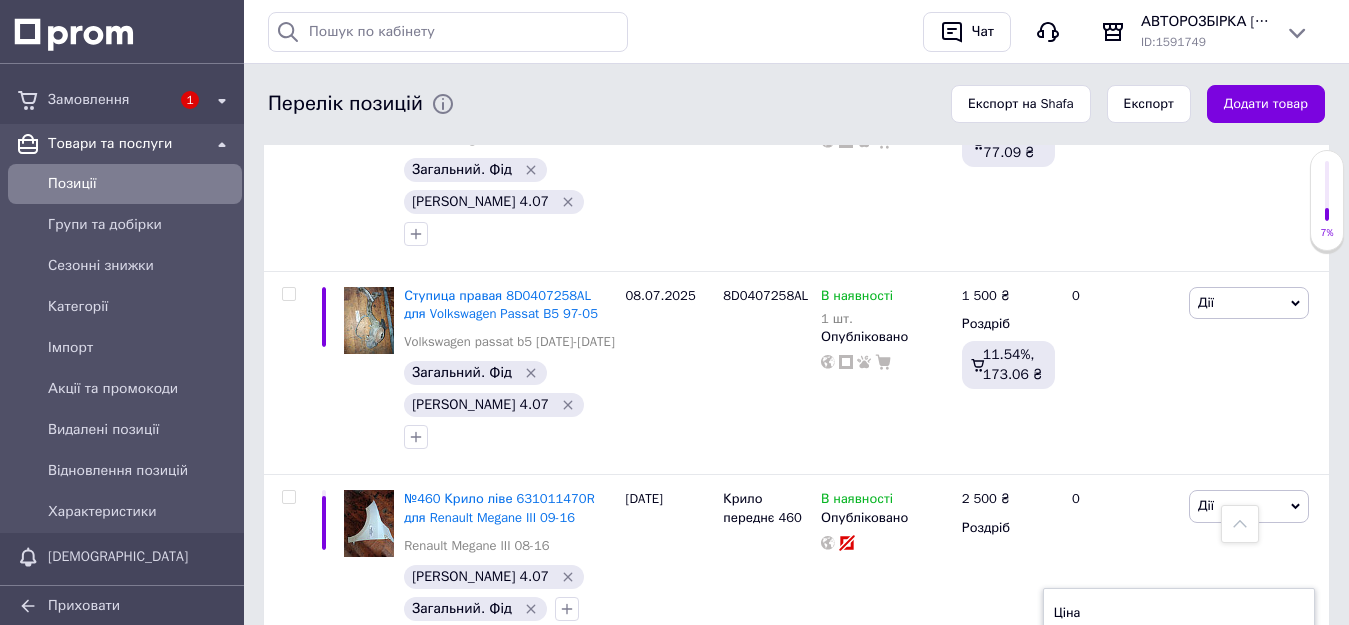 type on "2500" 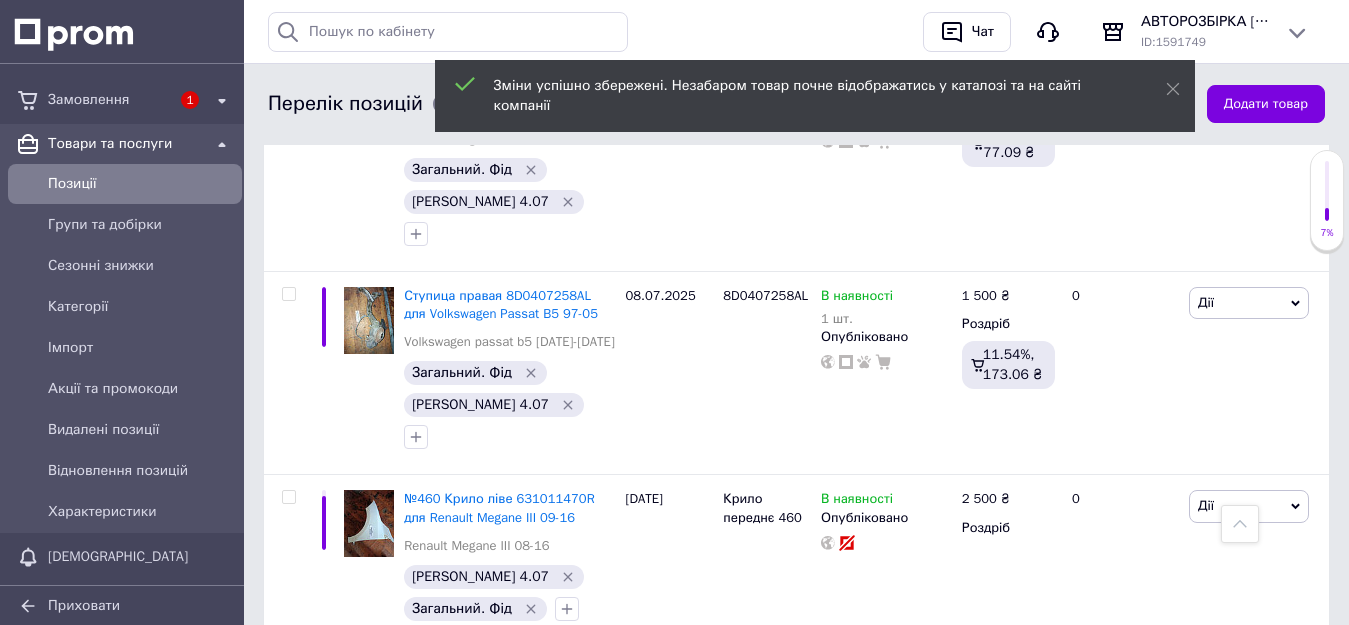 click 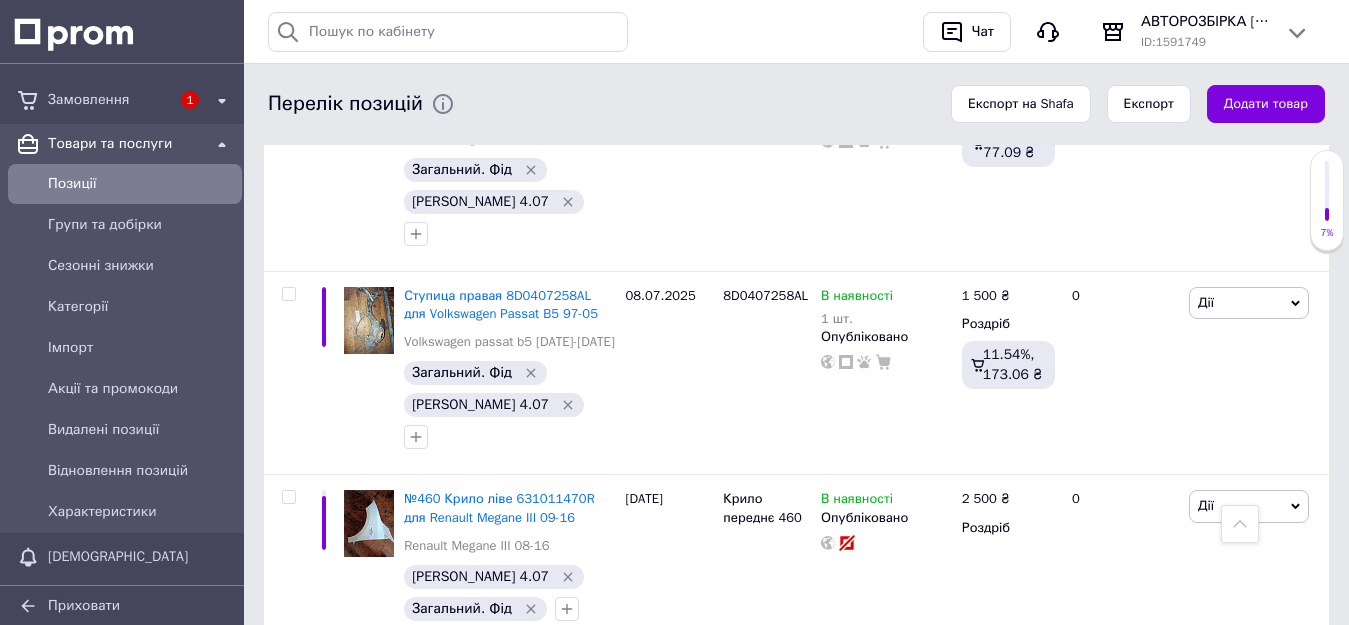 click 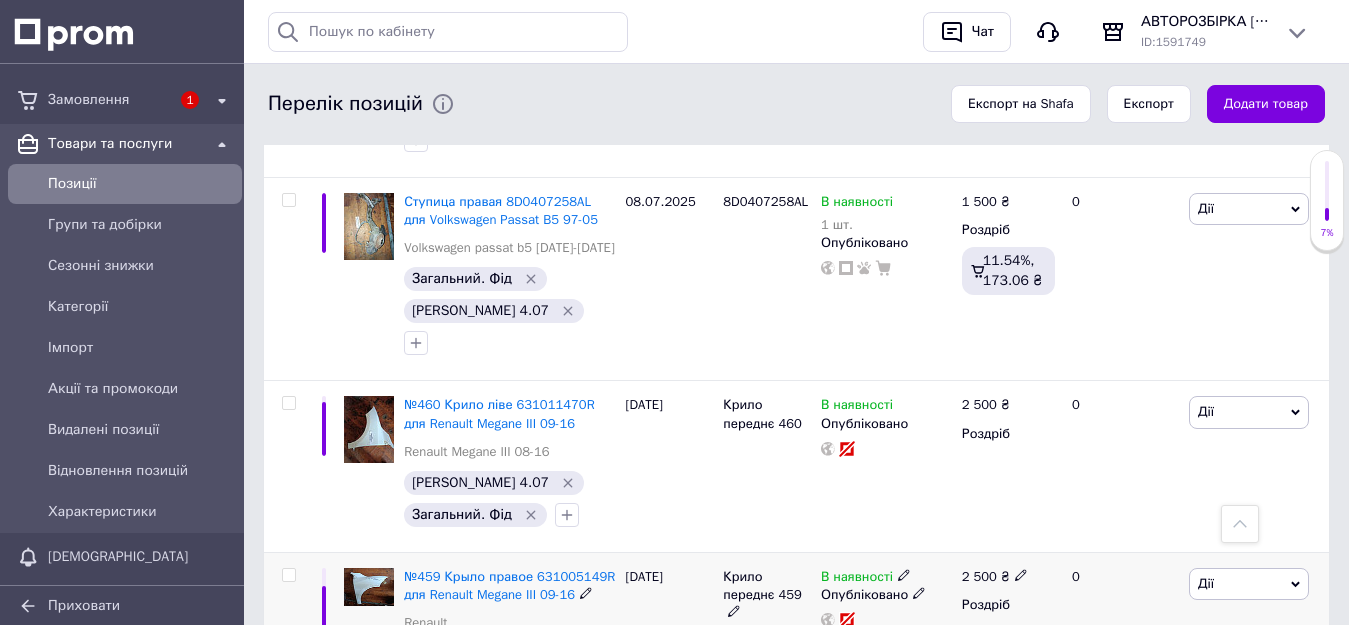 scroll, scrollTop: 2400, scrollLeft: 0, axis: vertical 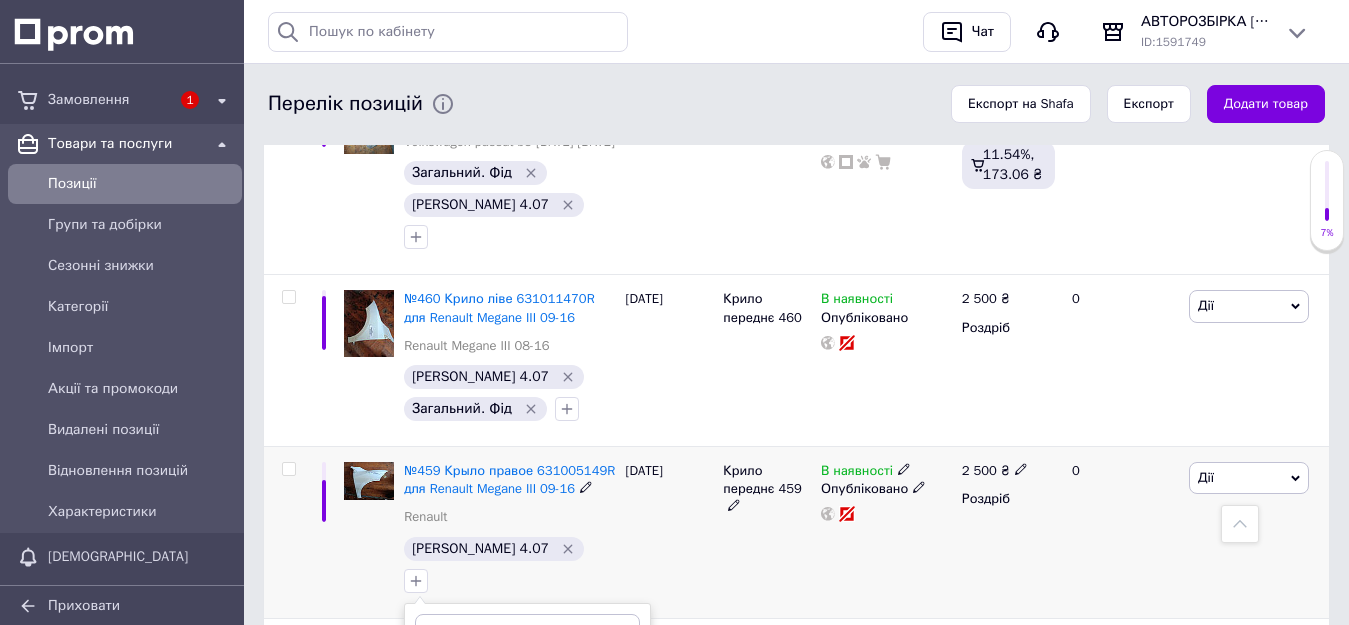 click on "Додати мітку" at bounding box center [527, 943] 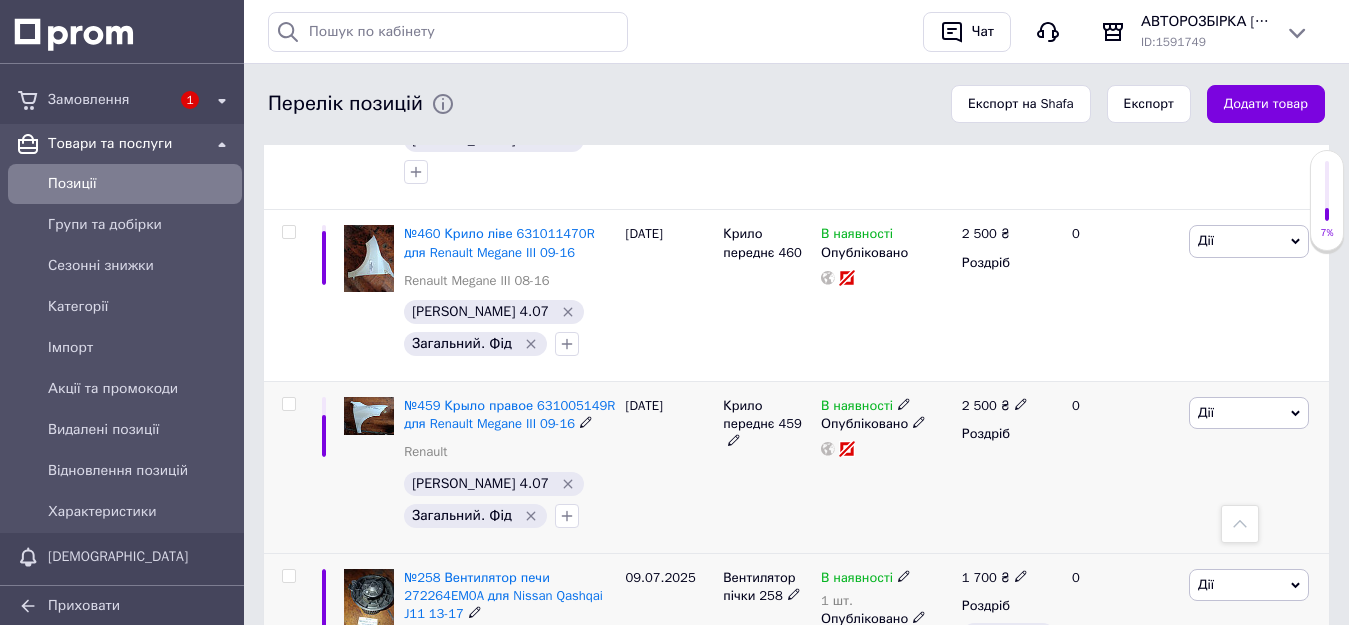 scroll, scrollTop: 2500, scrollLeft: 0, axis: vertical 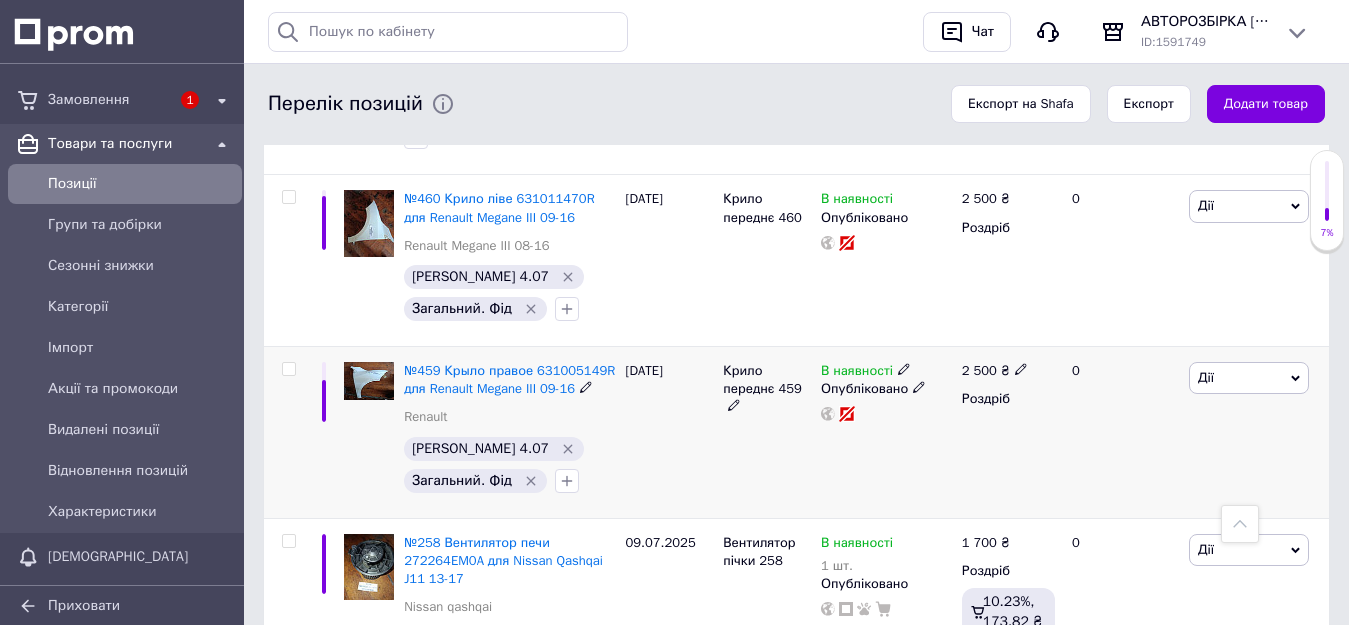 drag, startPoint x: 400, startPoint y: 411, endPoint x: 489, endPoint y: 415, distance: 89.08984 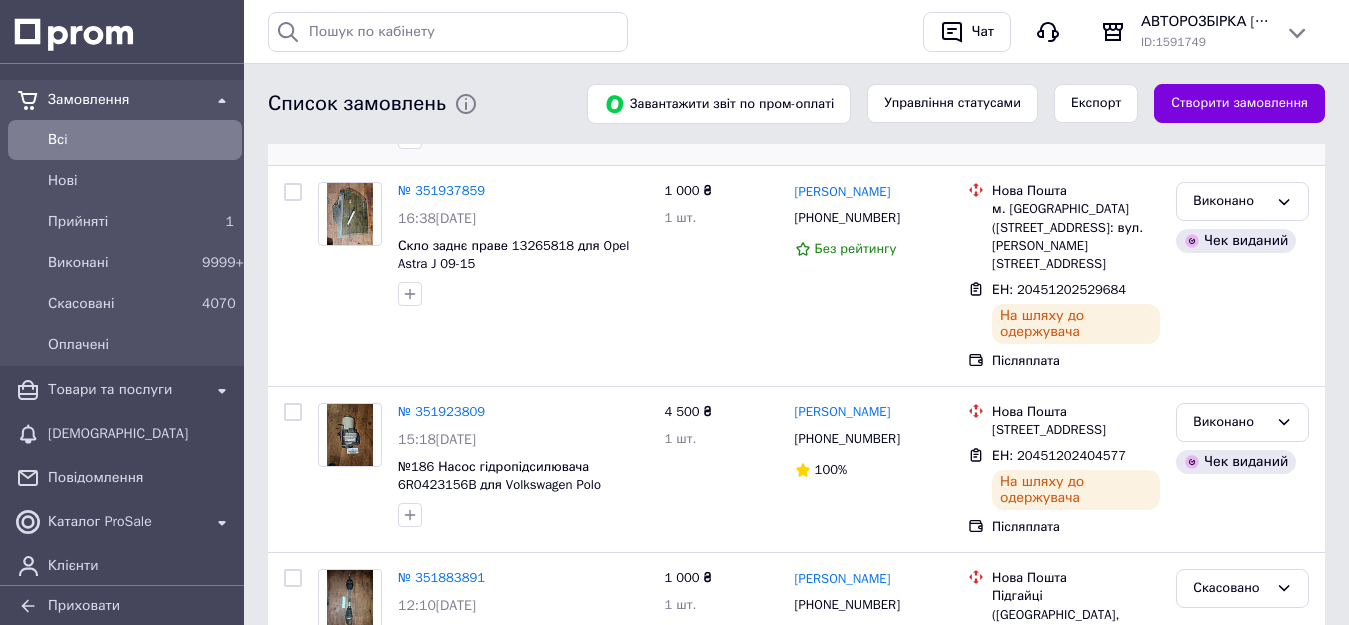 scroll, scrollTop: 500, scrollLeft: 0, axis: vertical 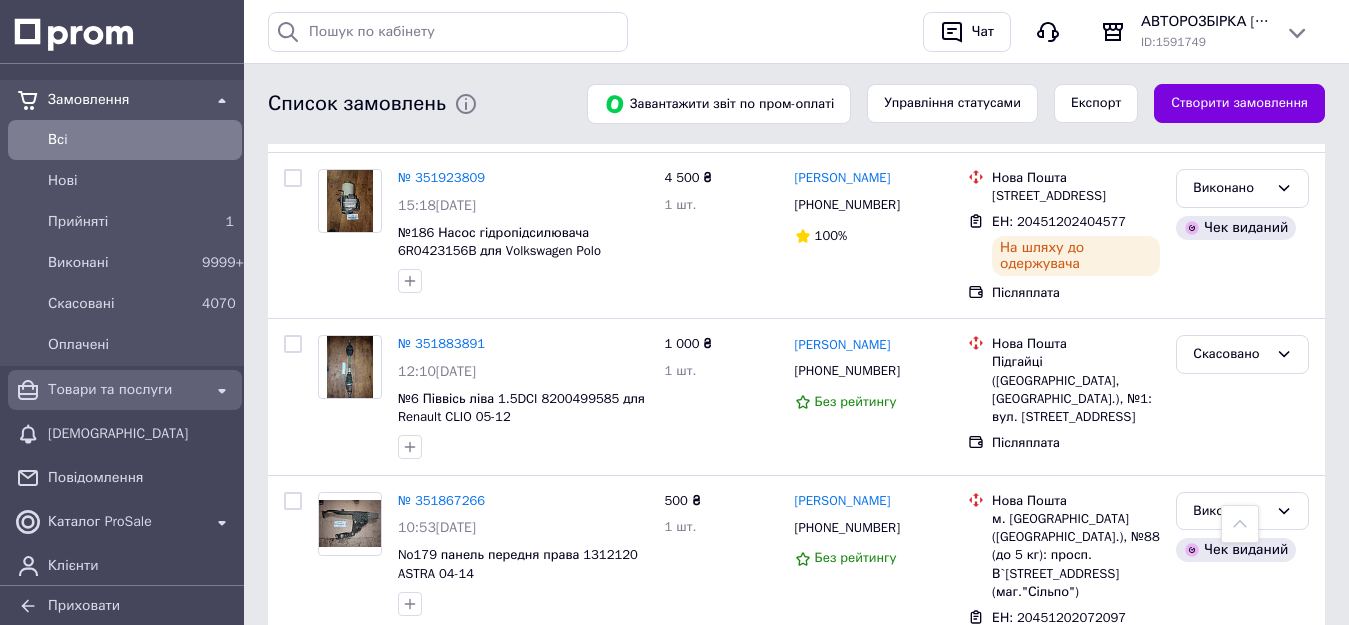 click on "Товари та послуги" at bounding box center [125, 390] 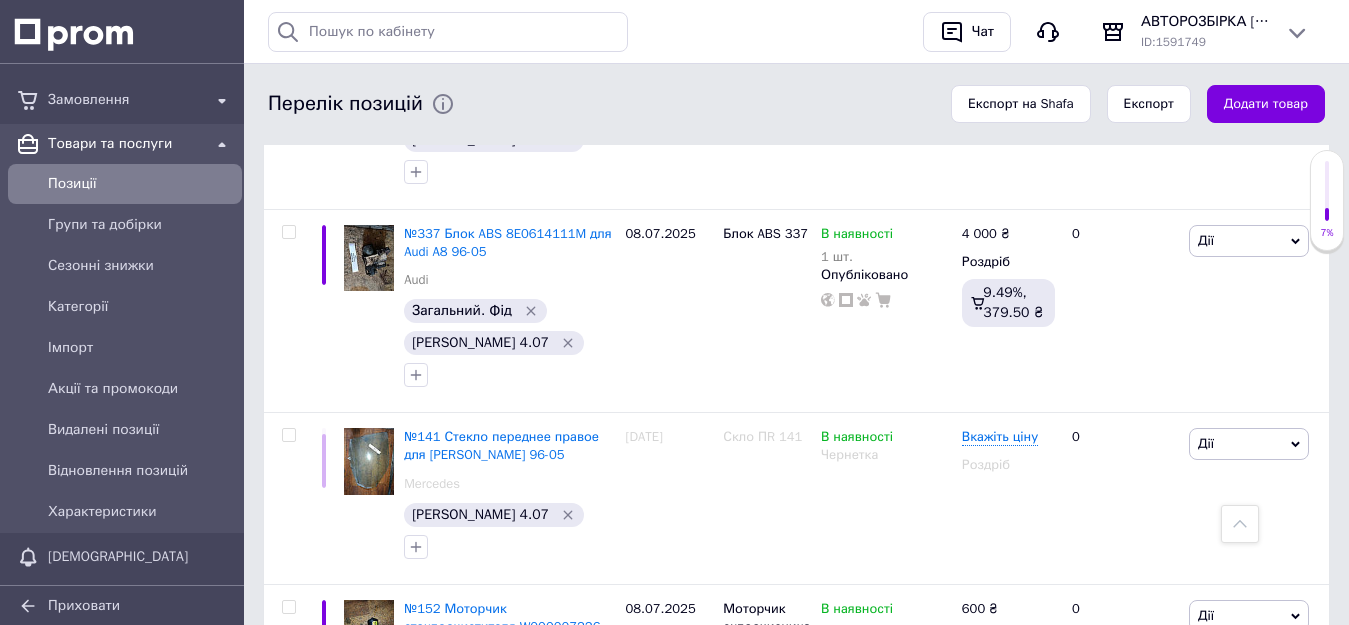 scroll, scrollTop: 700, scrollLeft: 0, axis: vertical 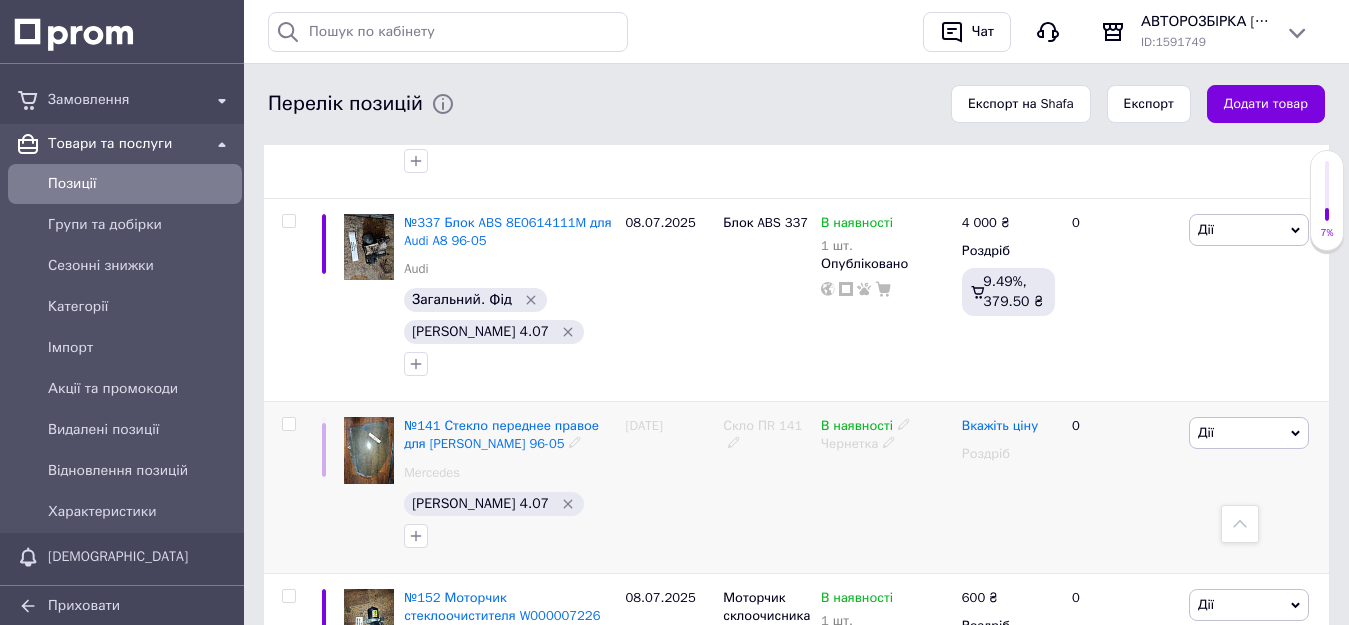 click on "Вкажіть ціну" at bounding box center (1000, 426) 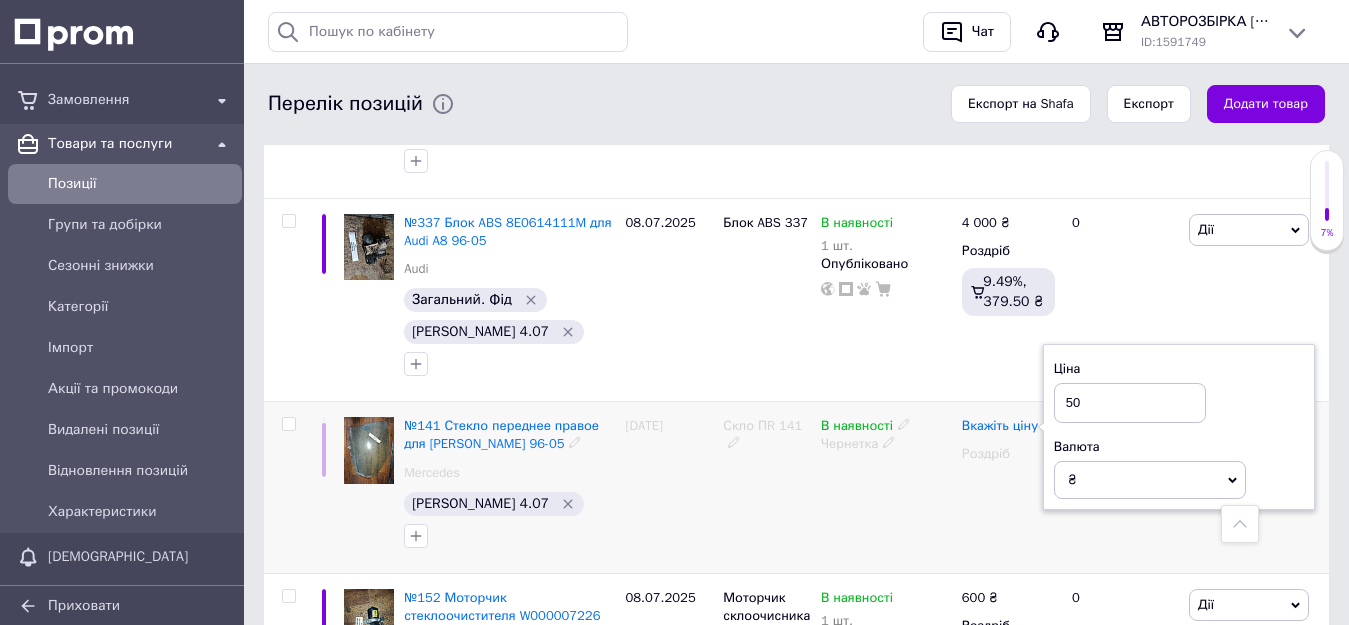 type on "500" 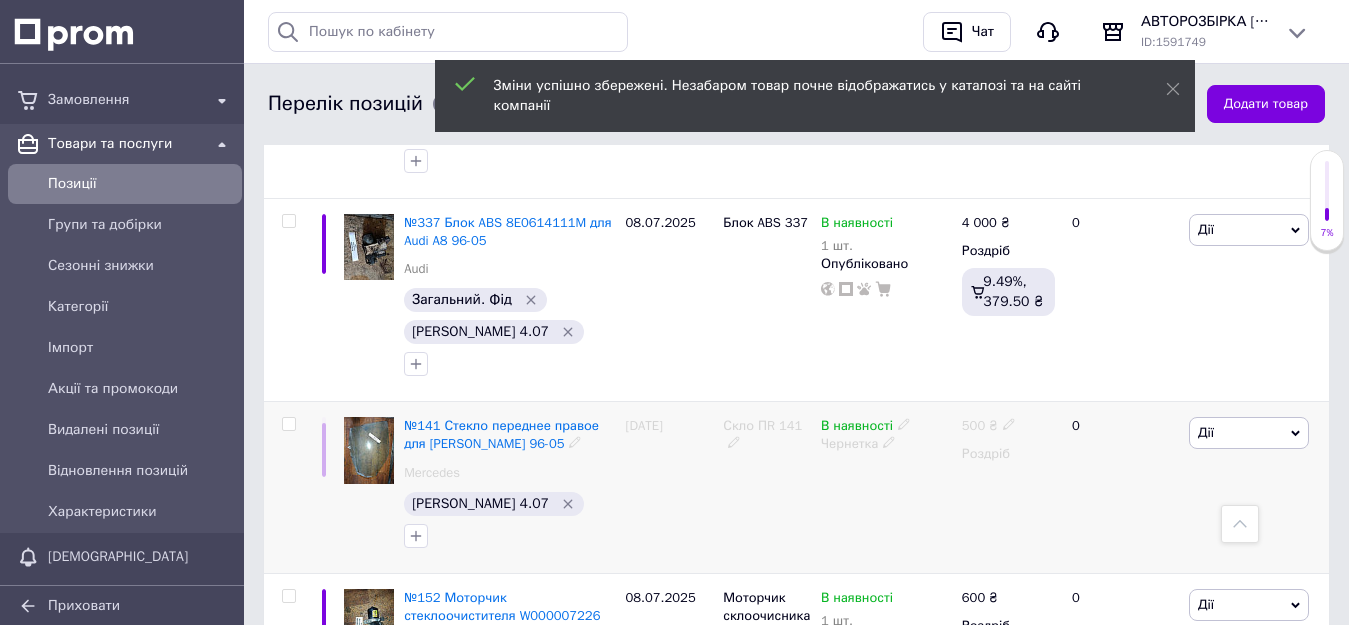 click 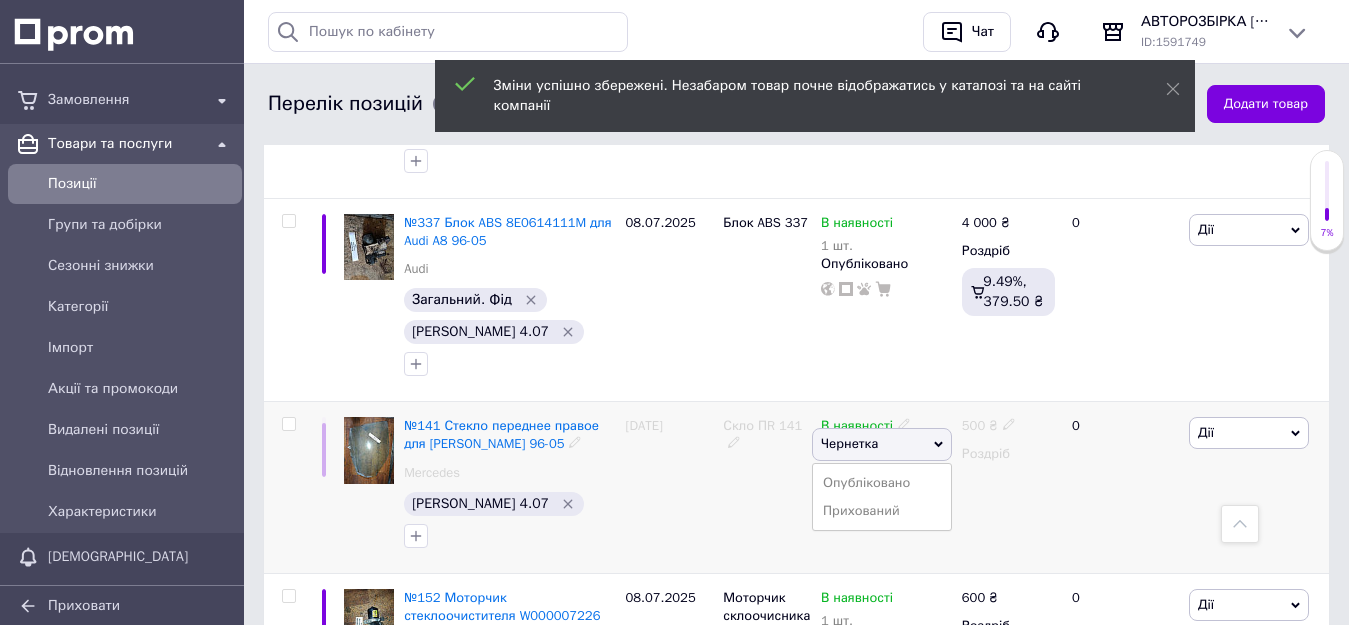 click on "Опубліковано" at bounding box center [882, 483] 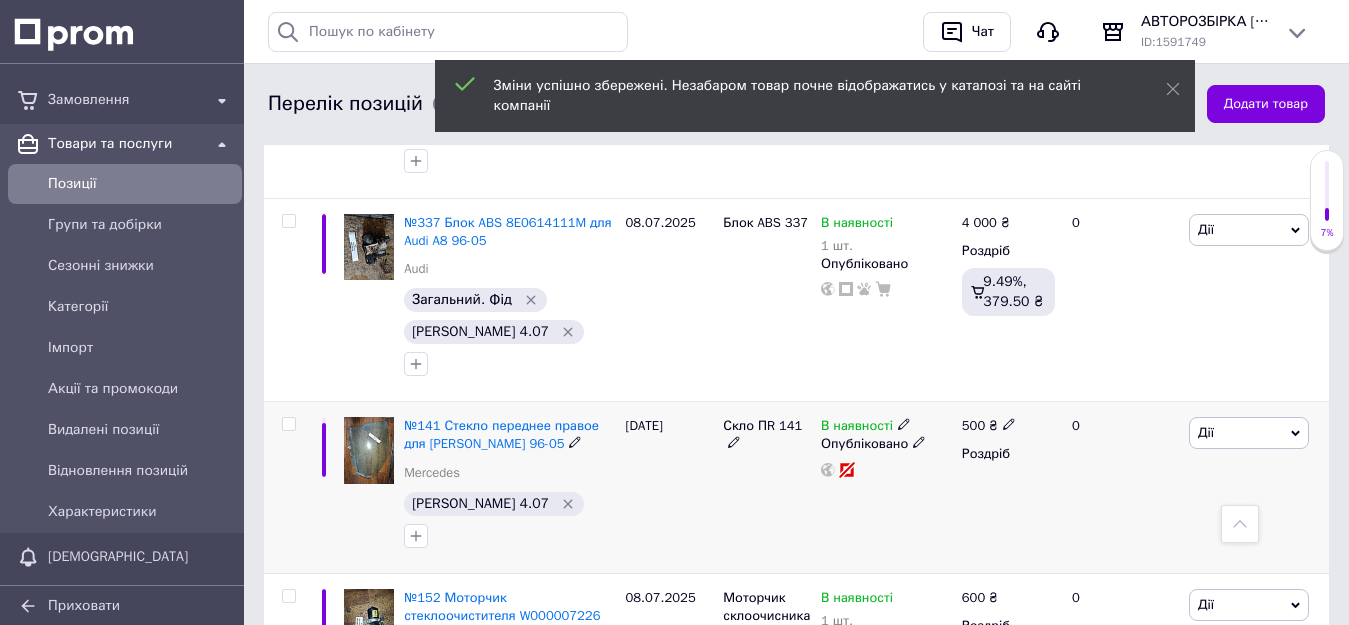 click on "[PERSON_NAME] 4.07" at bounding box center [494, 504] 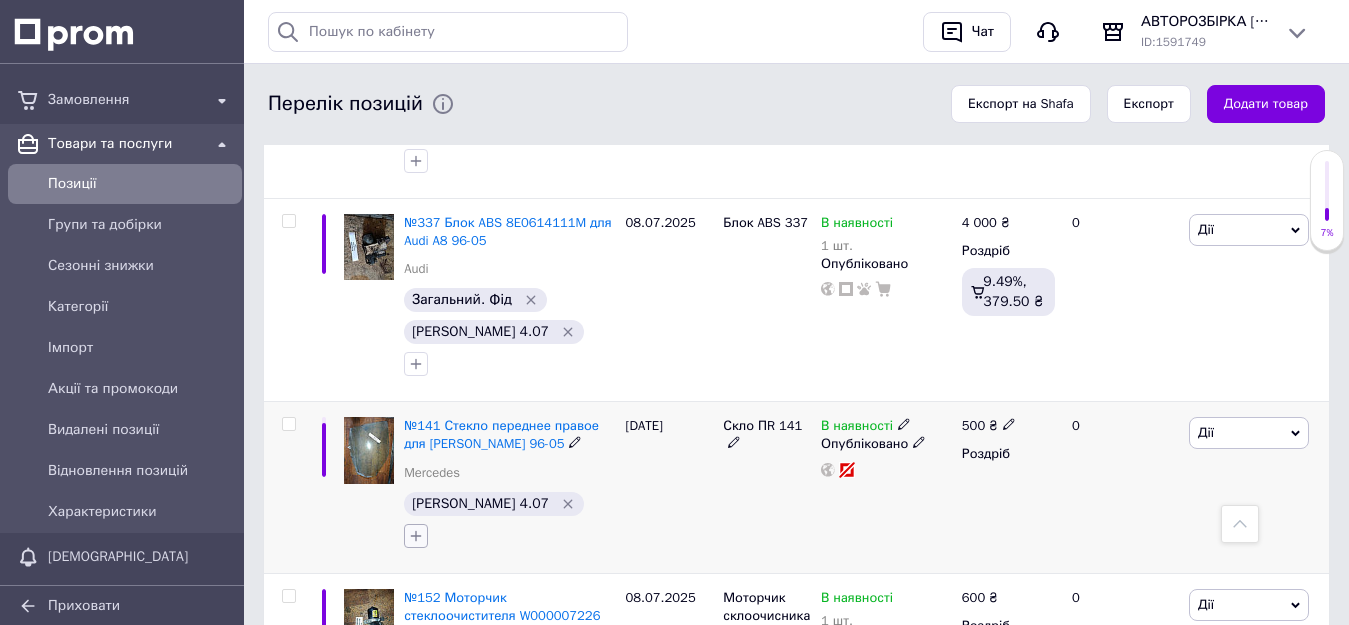 click 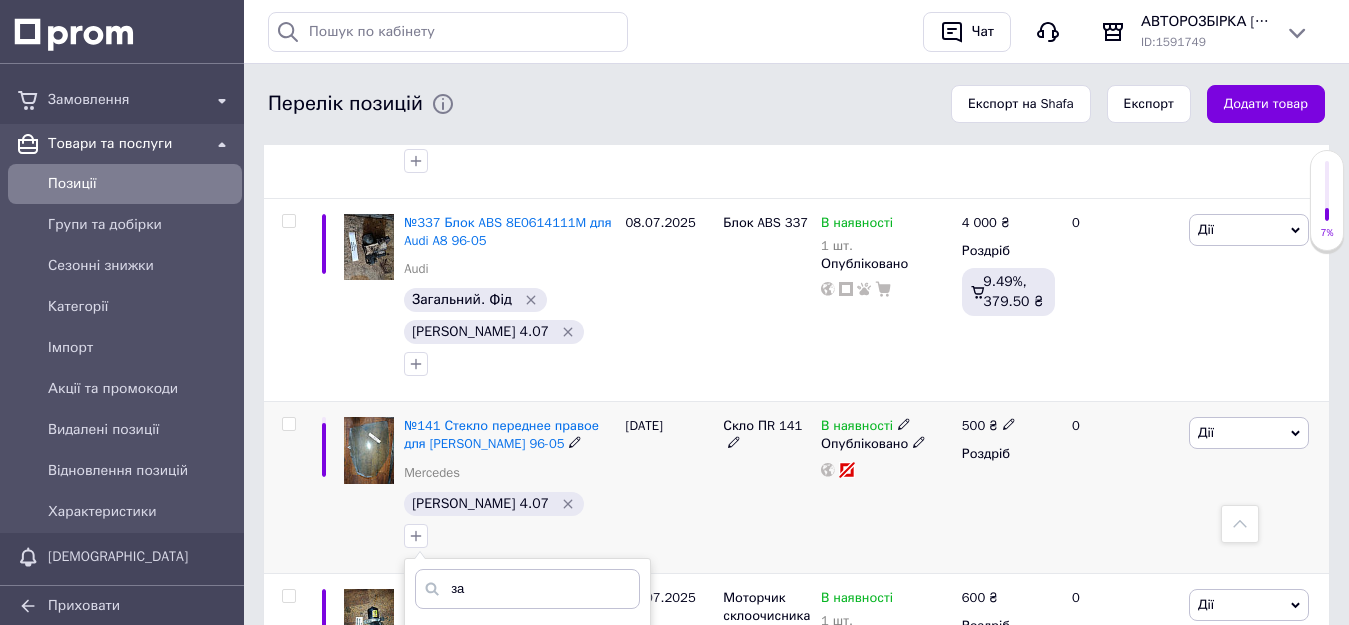 type on "за" 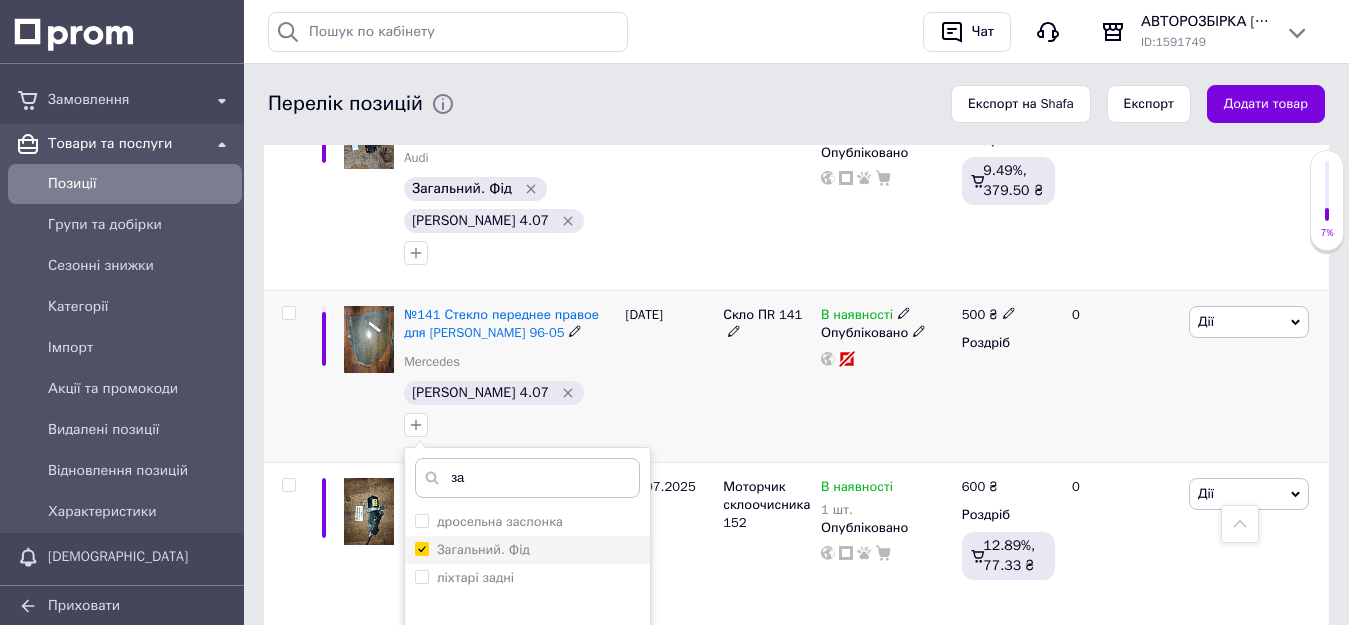 scroll, scrollTop: 900, scrollLeft: 0, axis: vertical 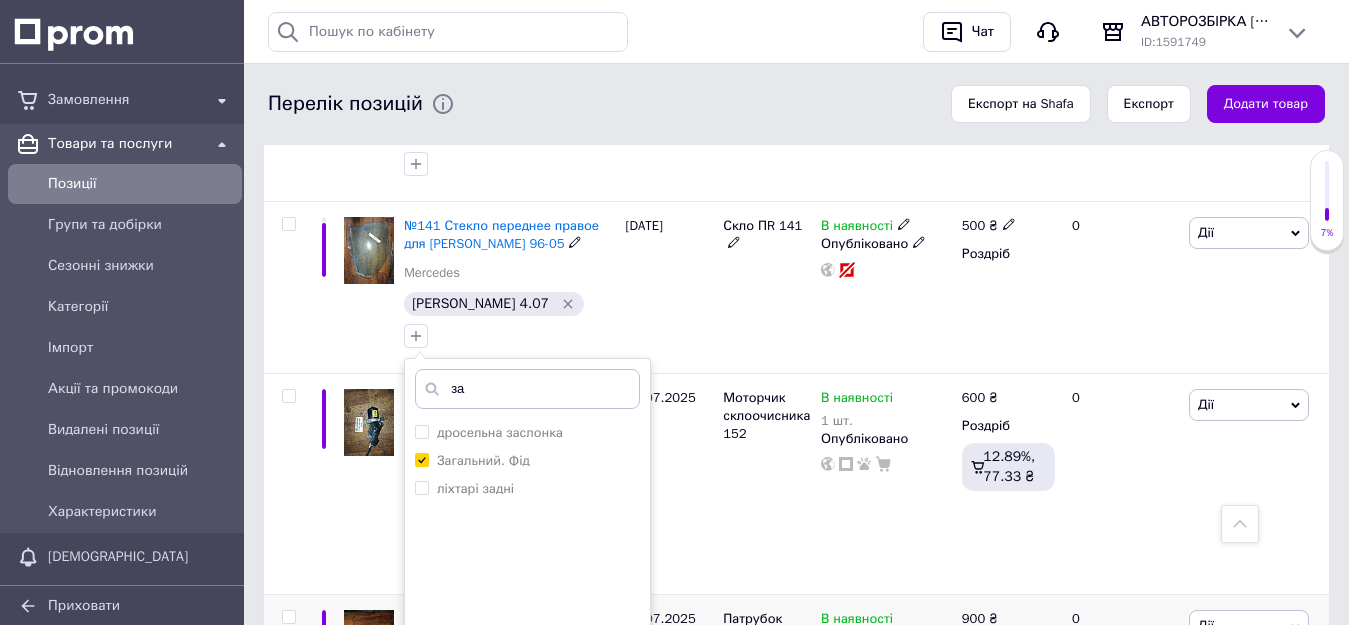 click on "Додати мітку" at bounding box center [527, 698] 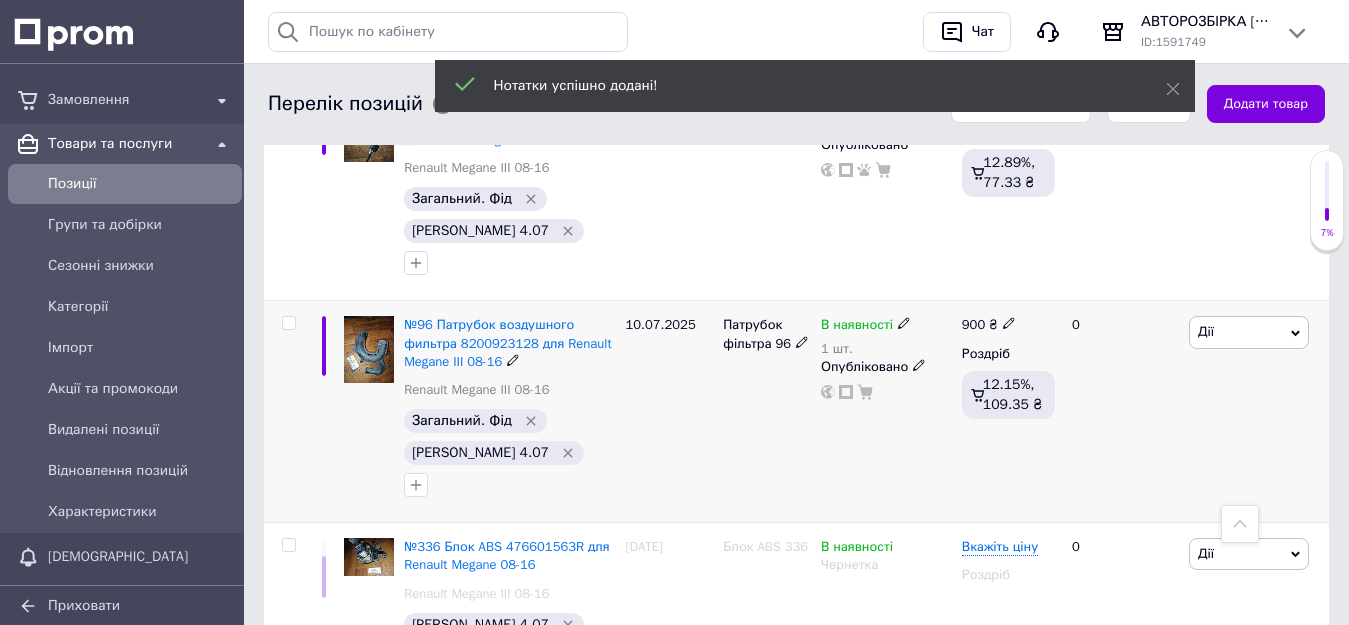 scroll, scrollTop: 1200, scrollLeft: 0, axis: vertical 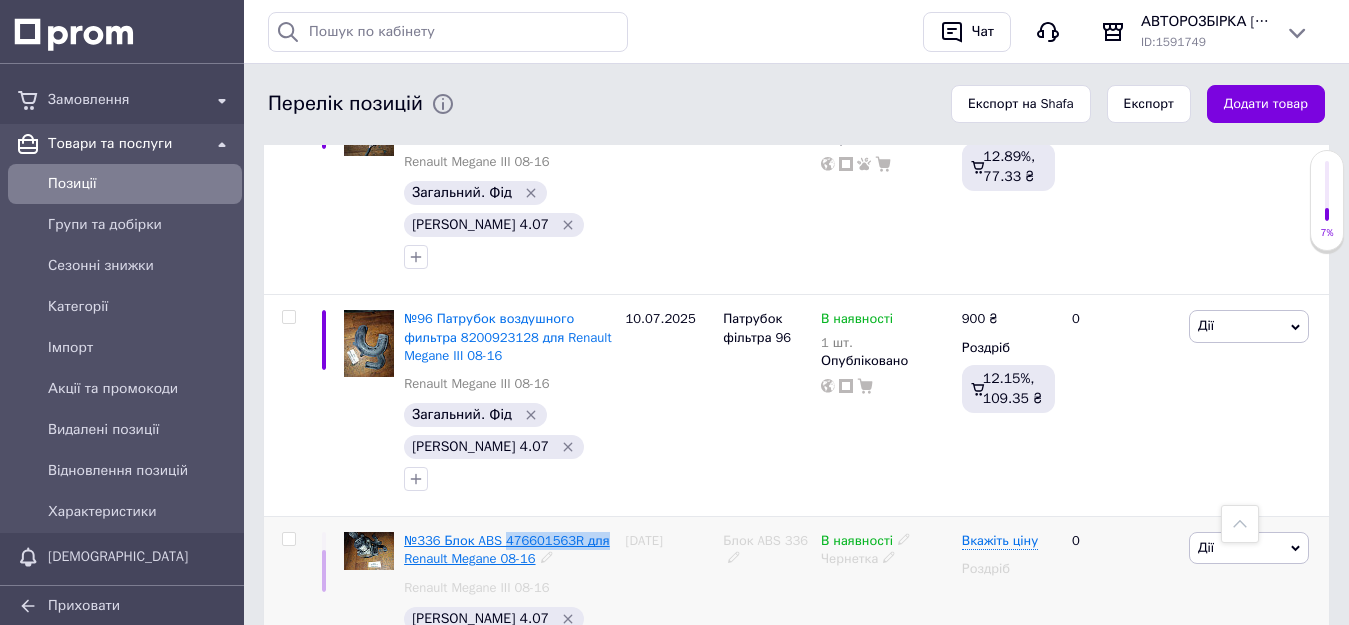 drag, startPoint x: 605, startPoint y: 381, endPoint x: 503, endPoint y: 381, distance: 102 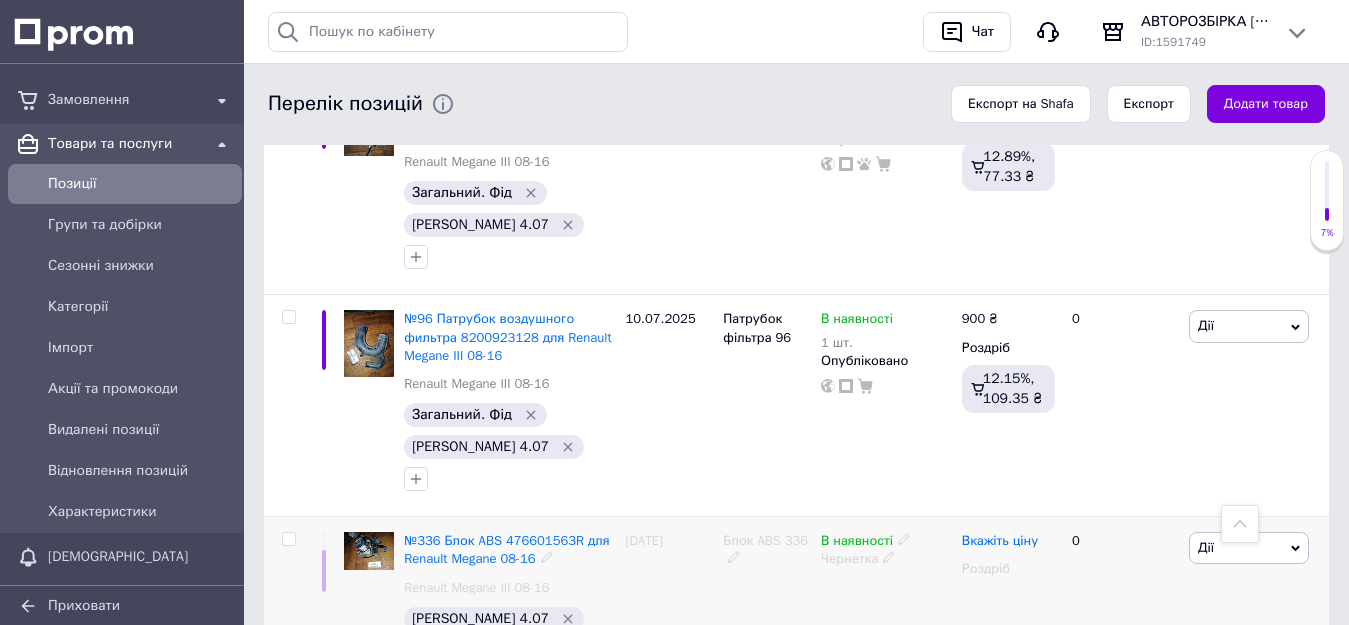 click on "Вкажіть ціну" at bounding box center (1000, 541) 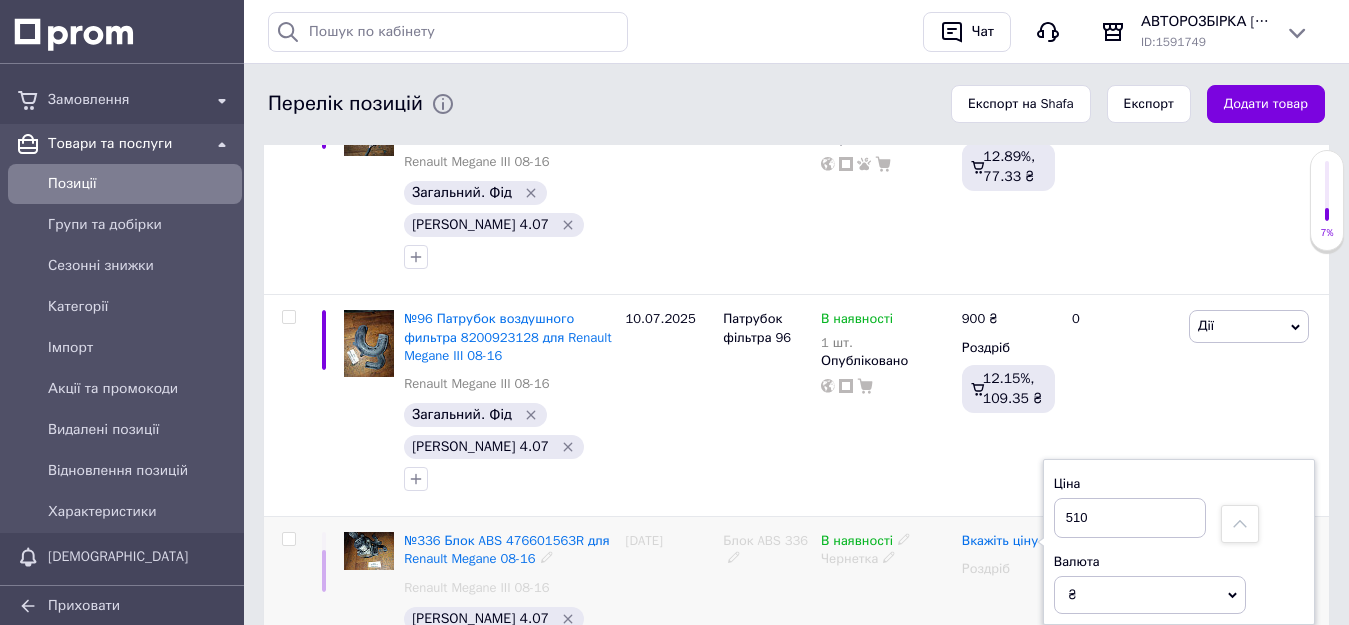 type on "5100" 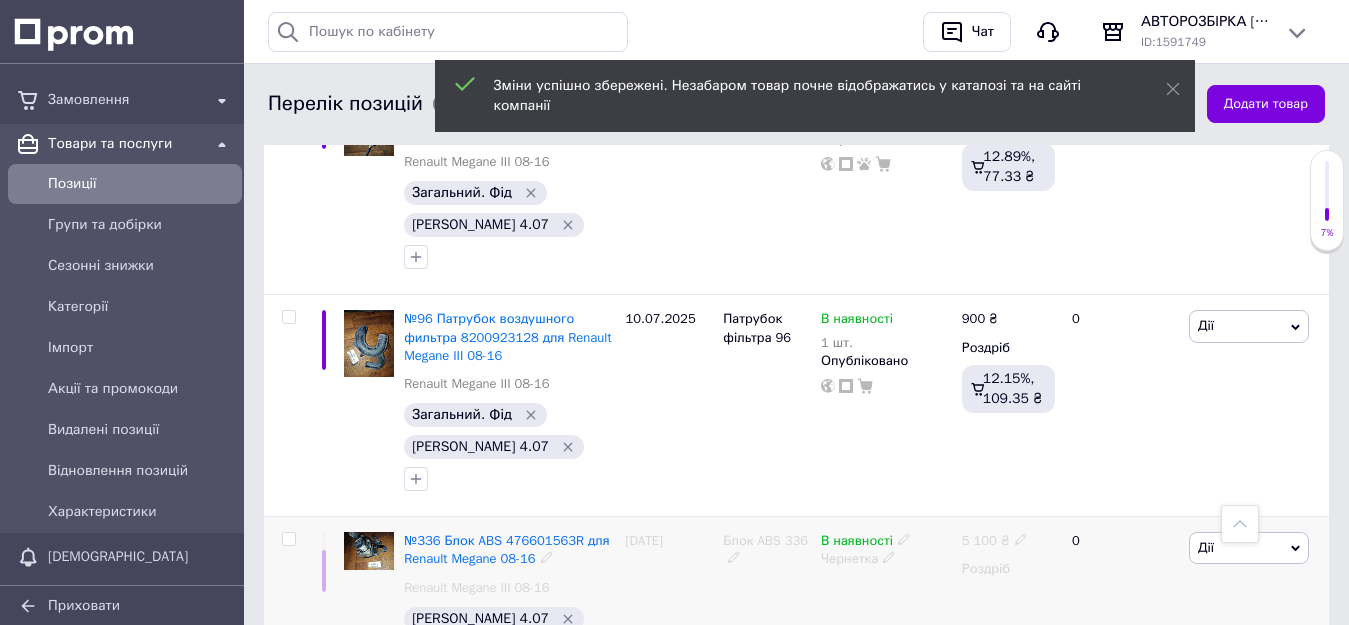 click 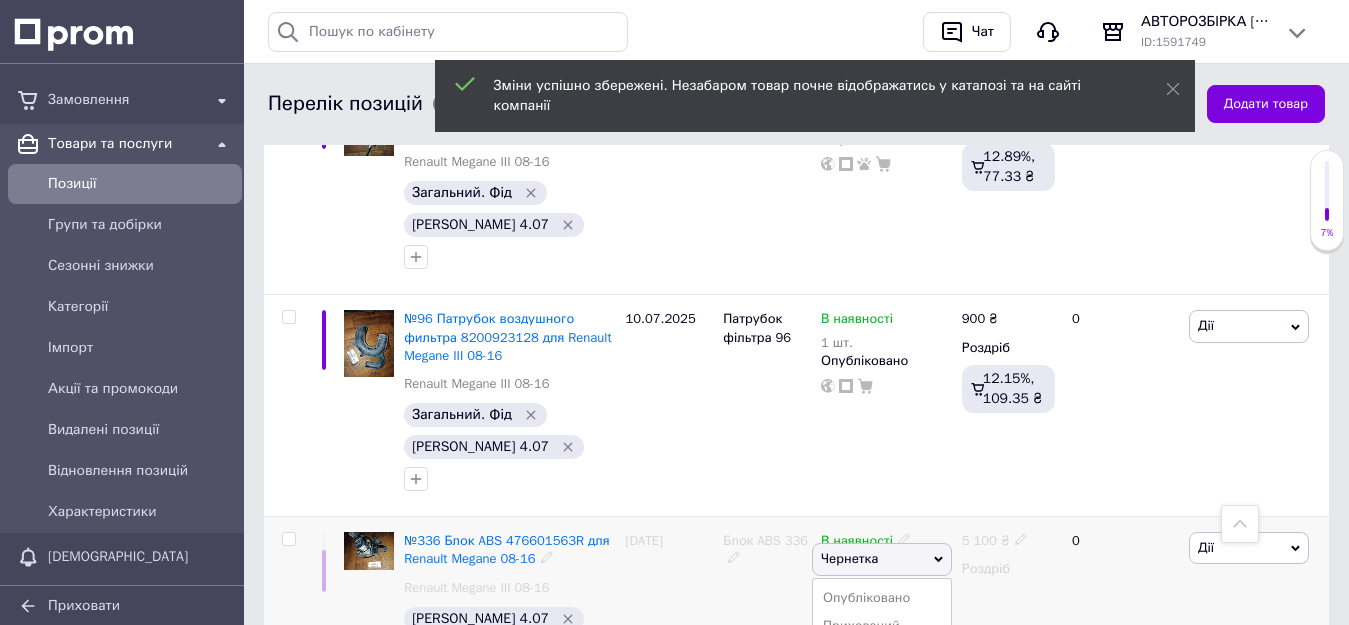 click on "Опубліковано" at bounding box center (882, 598) 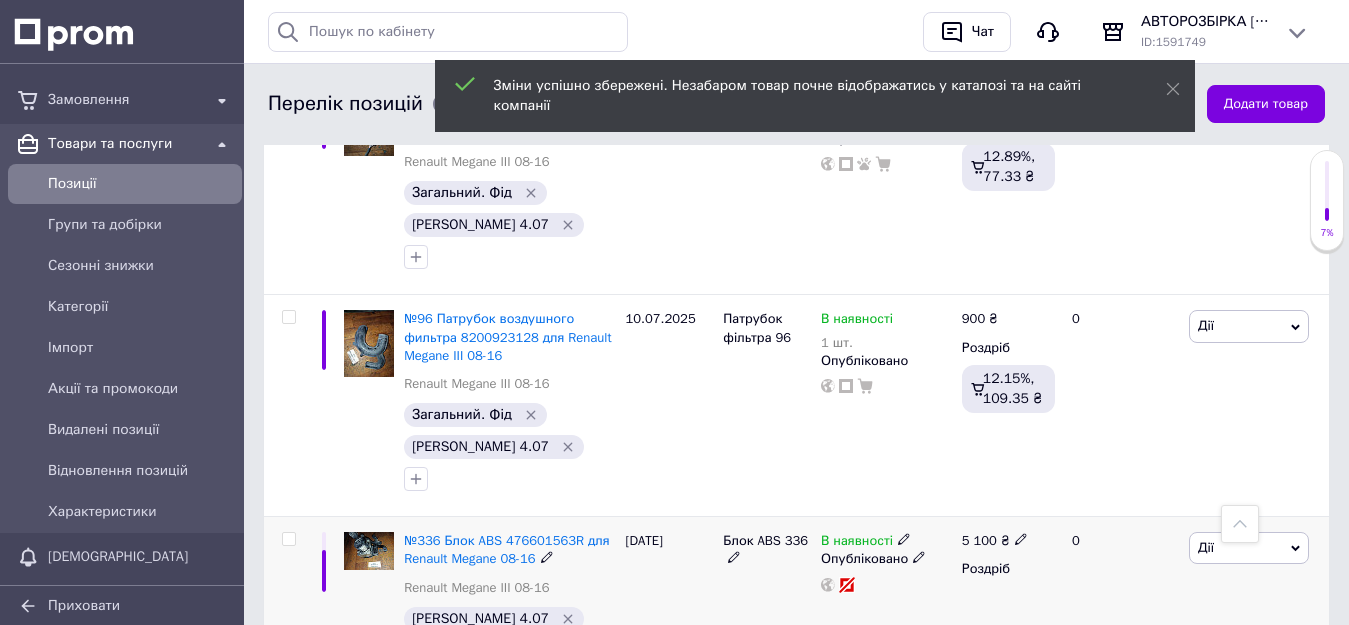 click 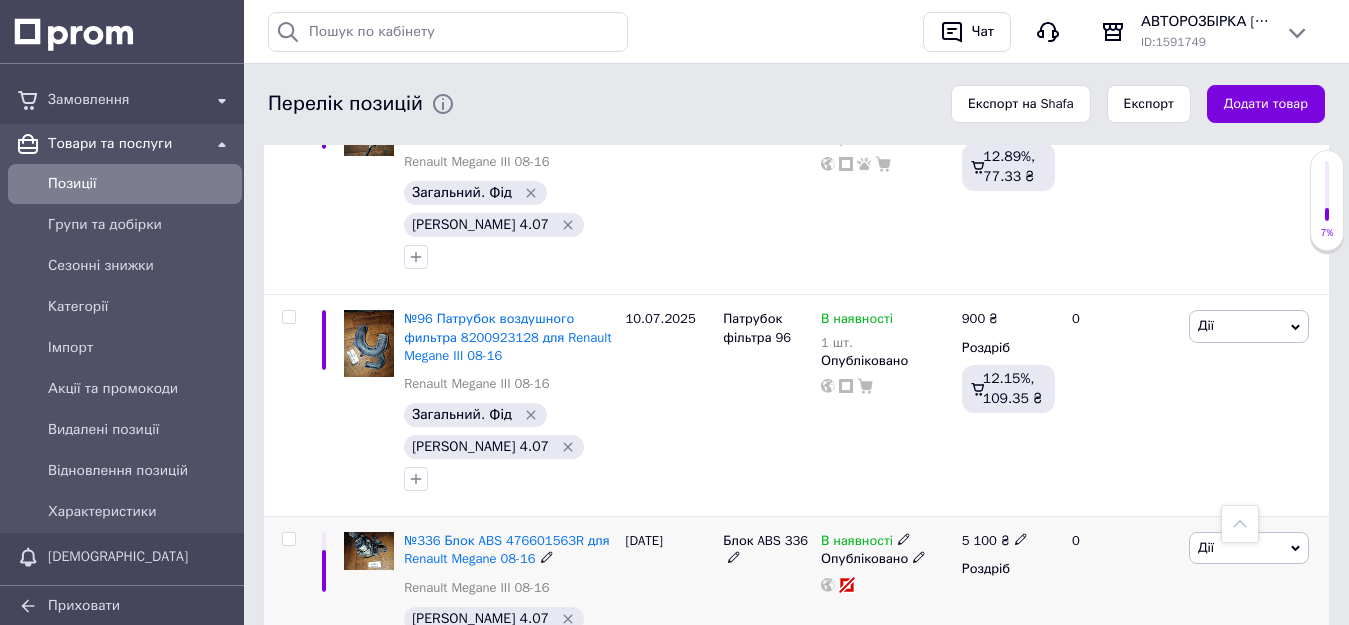 type on "за" 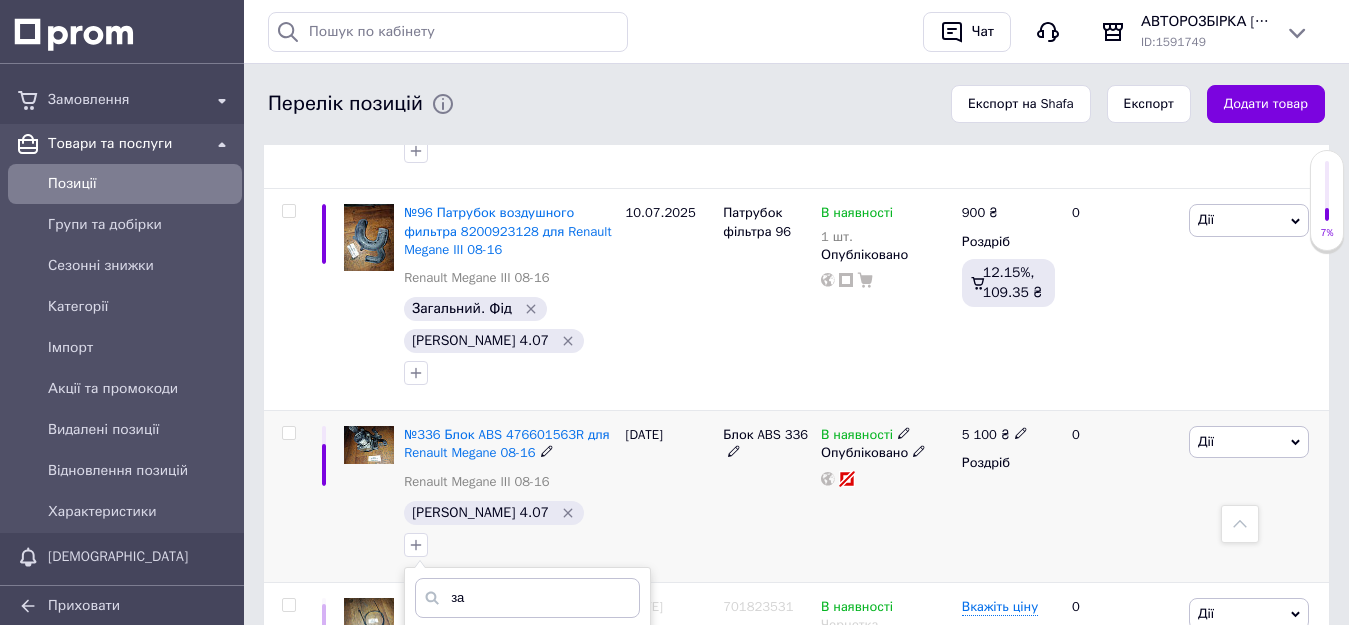 scroll, scrollTop: 1400, scrollLeft: 0, axis: vertical 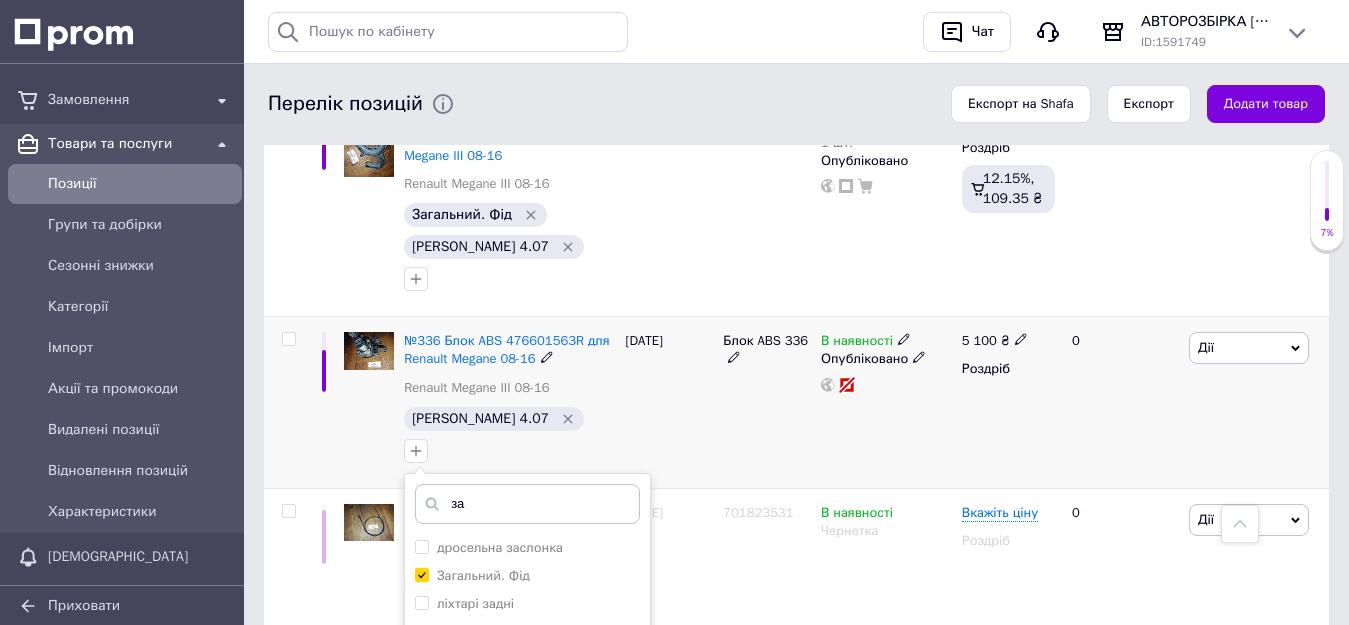 click on "Додати мітку" at bounding box center [527, 813] 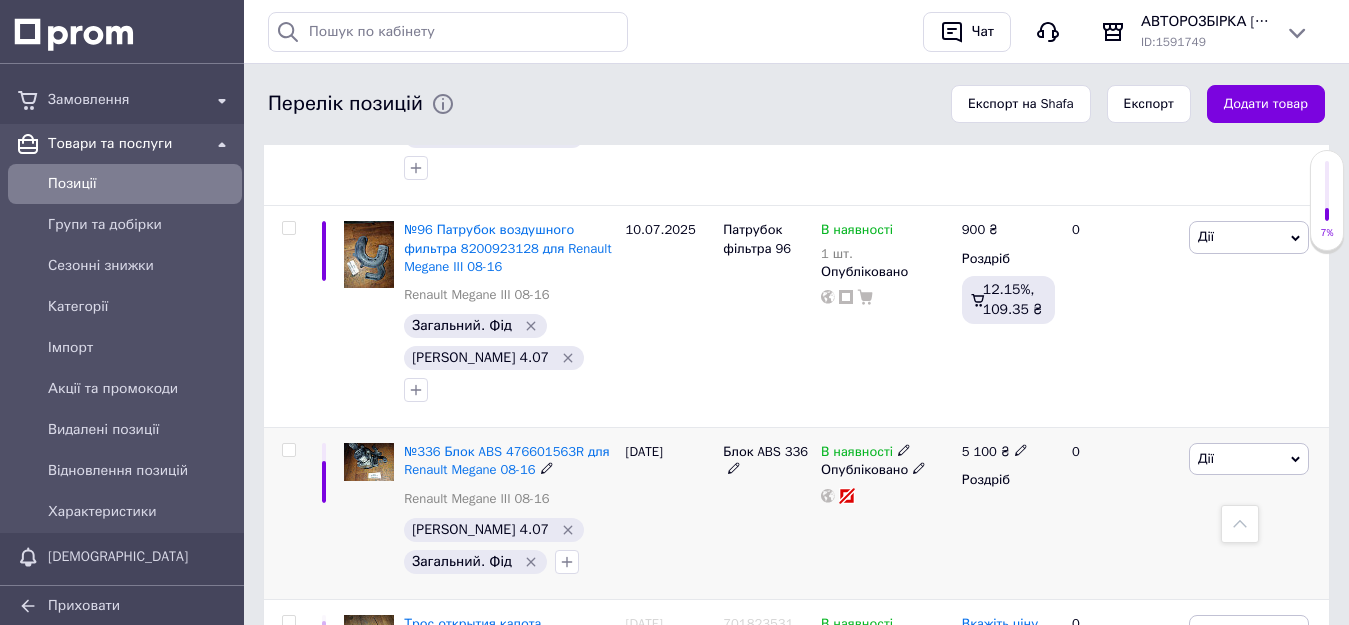 scroll, scrollTop: 1400, scrollLeft: 0, axis: vertical 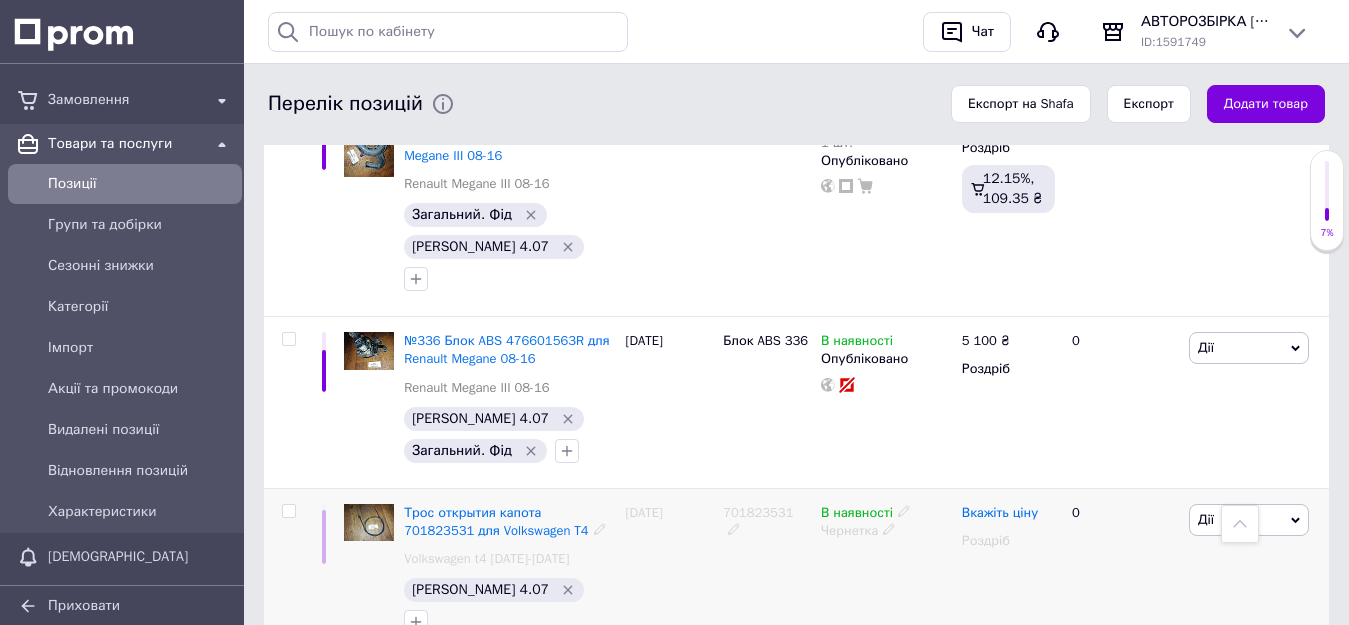 click on "Вкажіть ціну" at bounding box center (1000, 513) 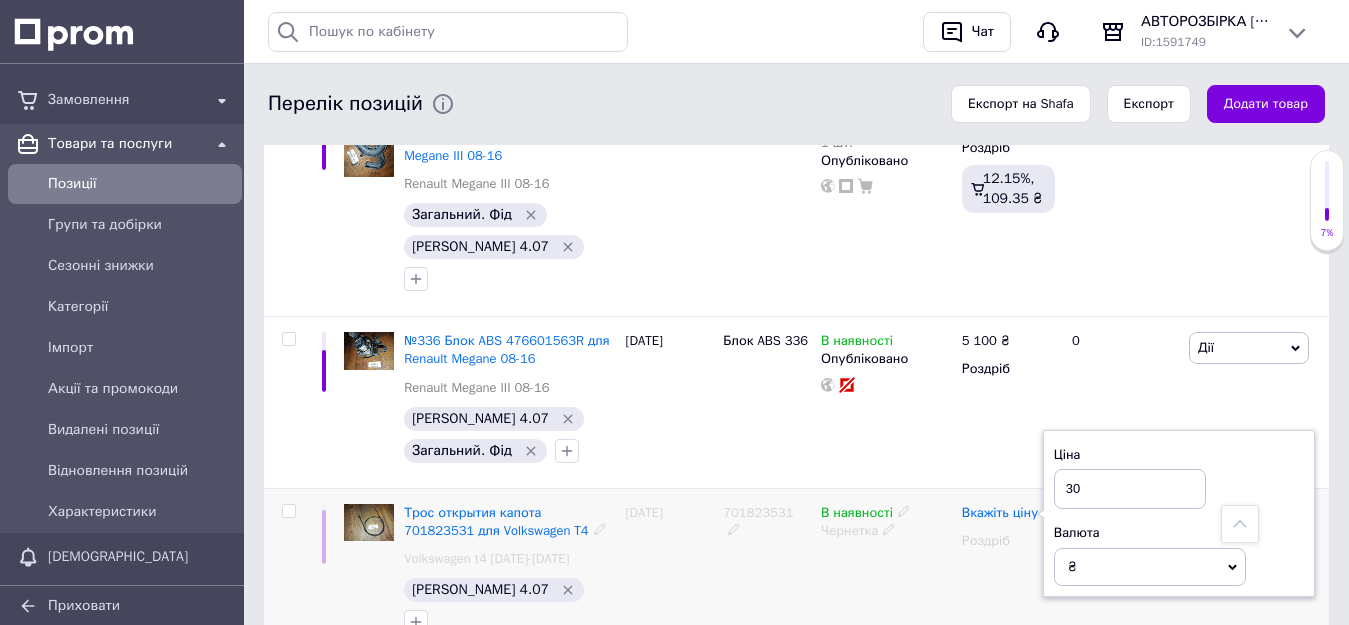 type on "300" 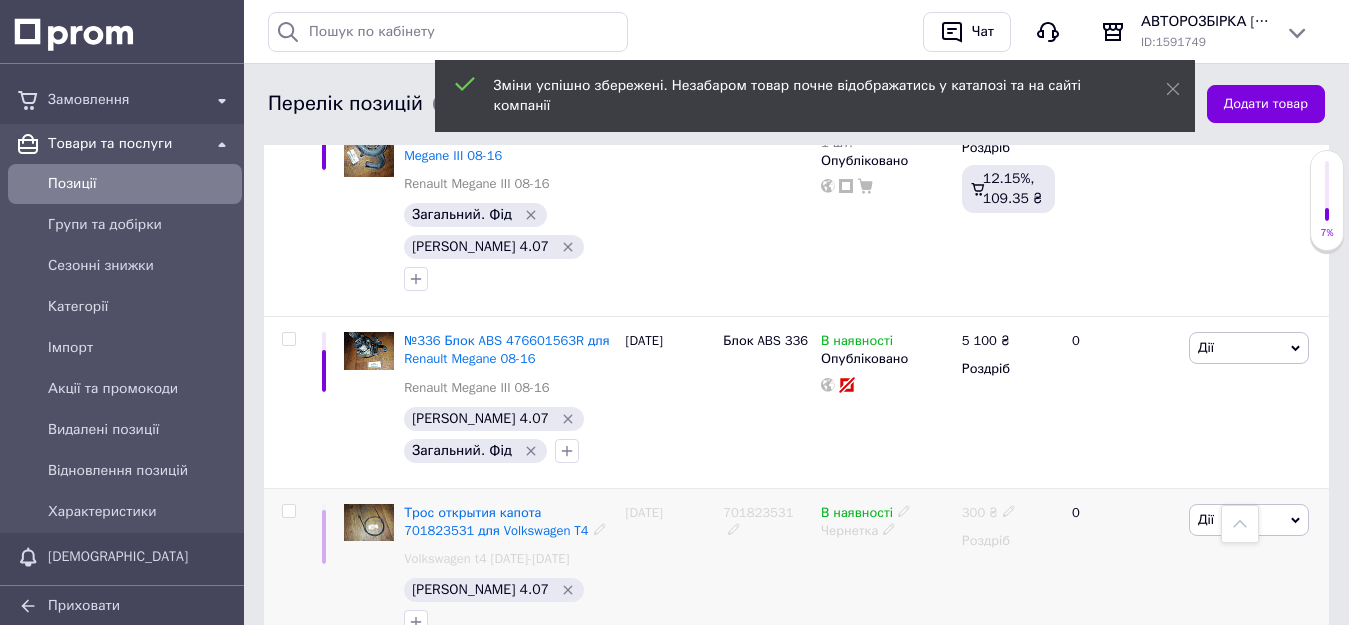 click 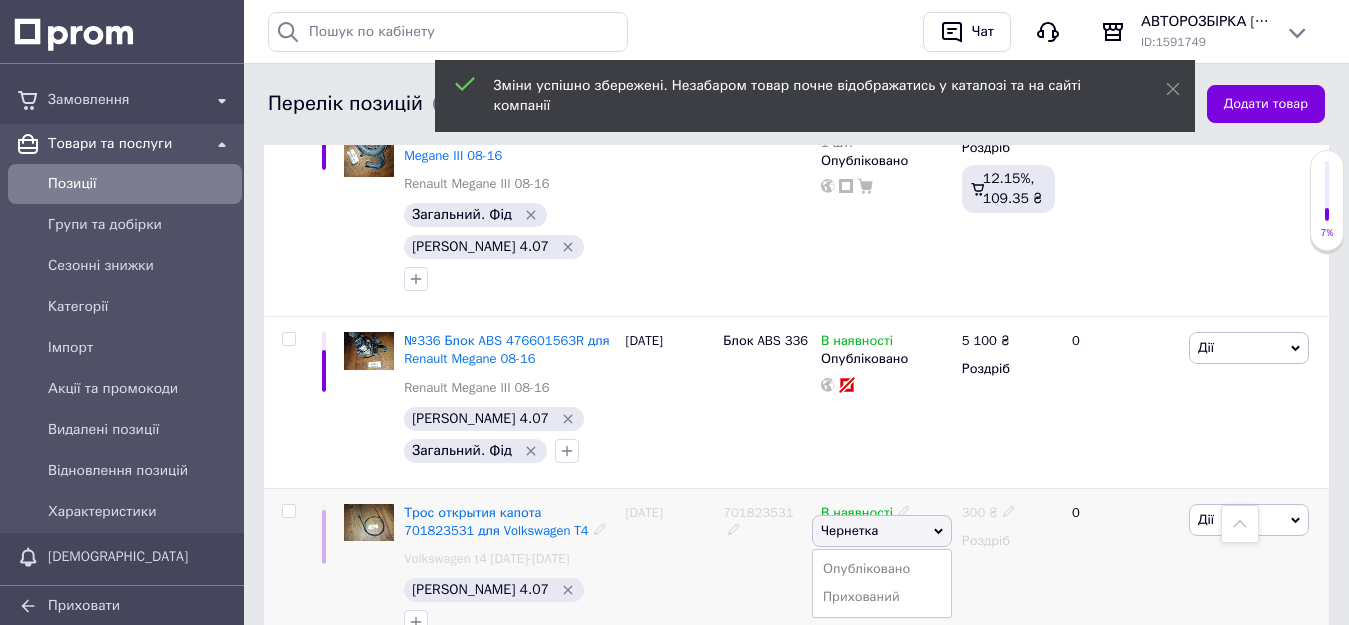 click on "Опубліковано" at bounding box center (882, 569) 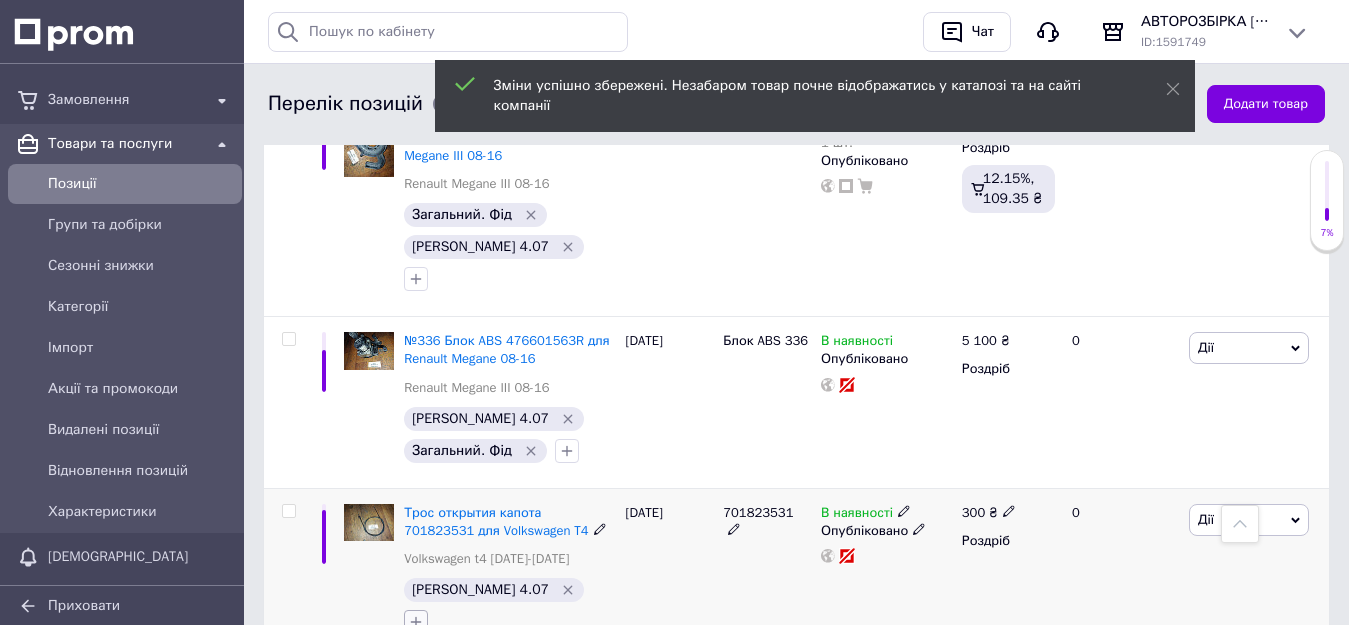 click 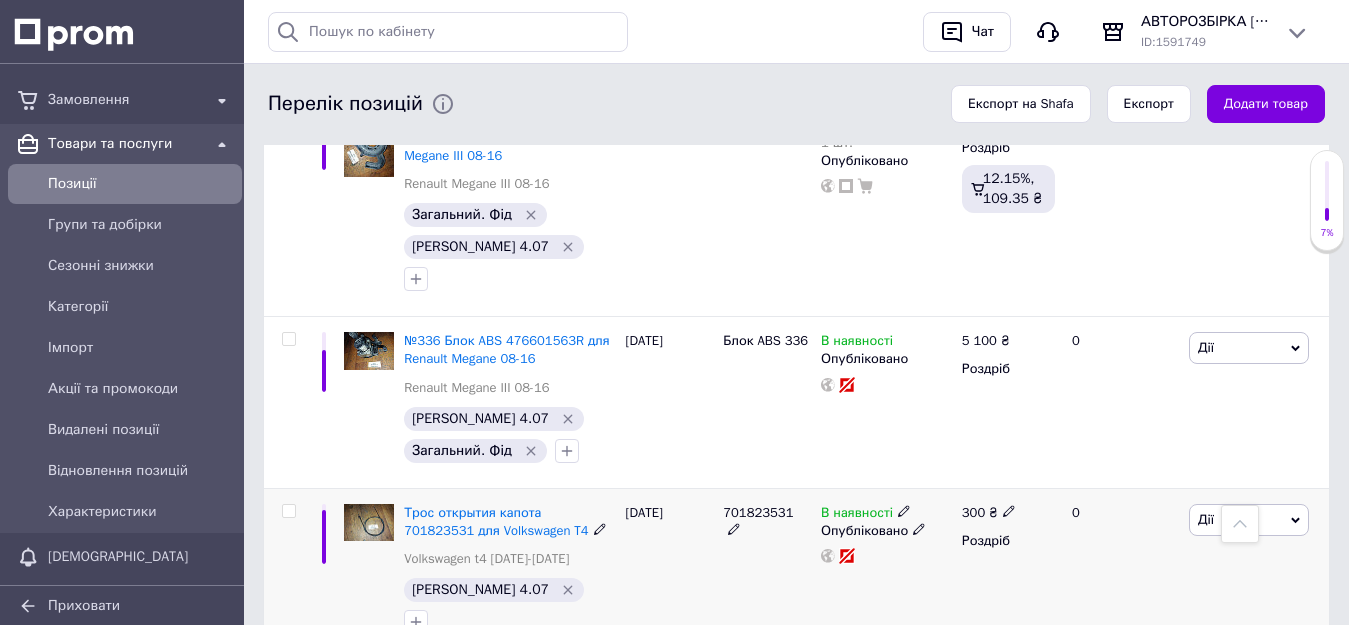 type on "за" 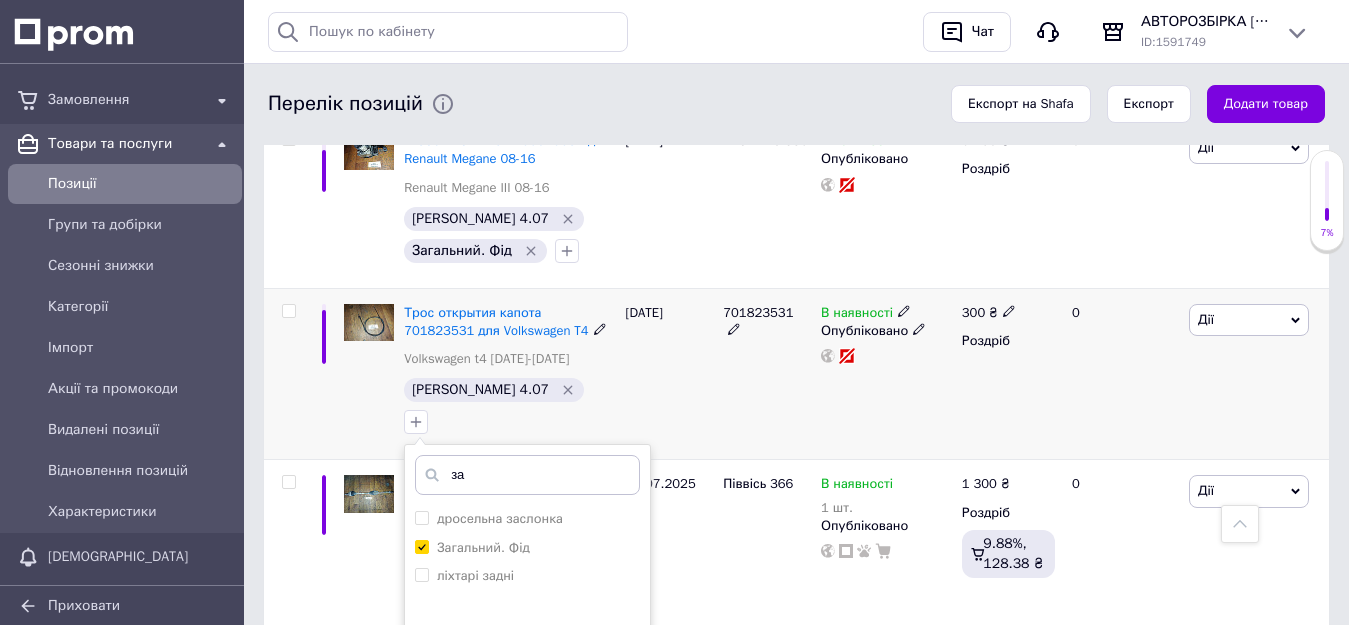 click on "Додати мітку" at bounding box center [527, 785] 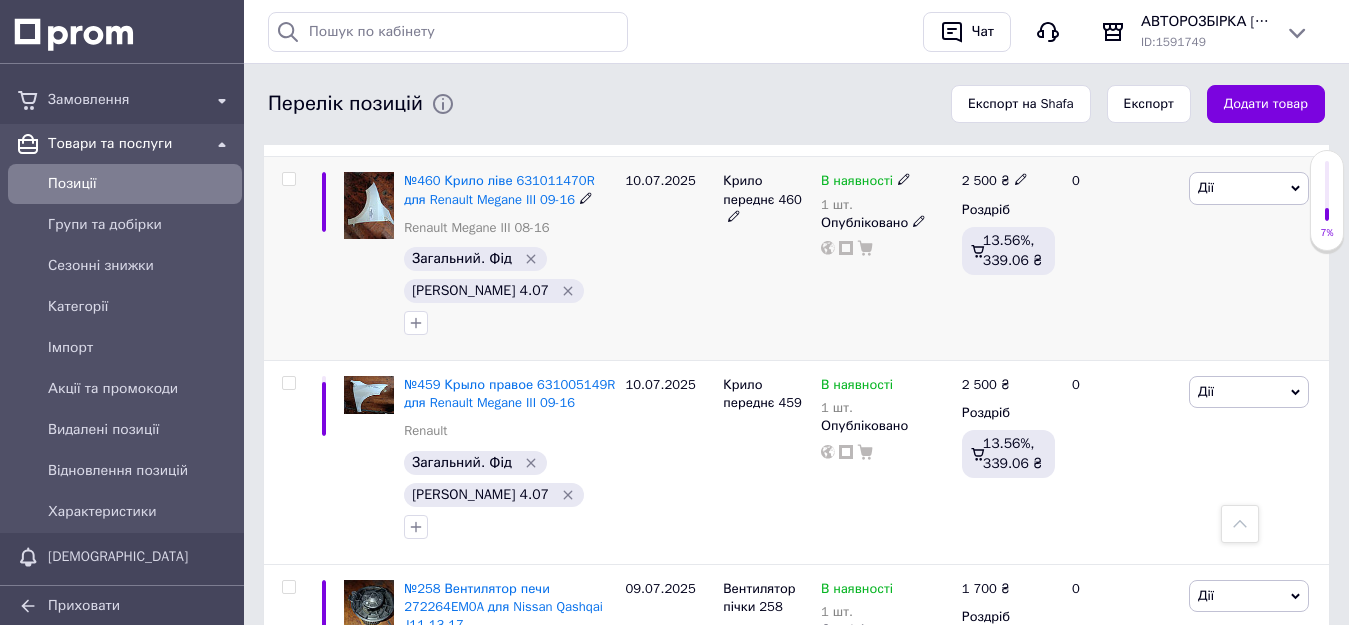 scroll, scrollTop: 2700, scrollLeft: 0, axis: vertical 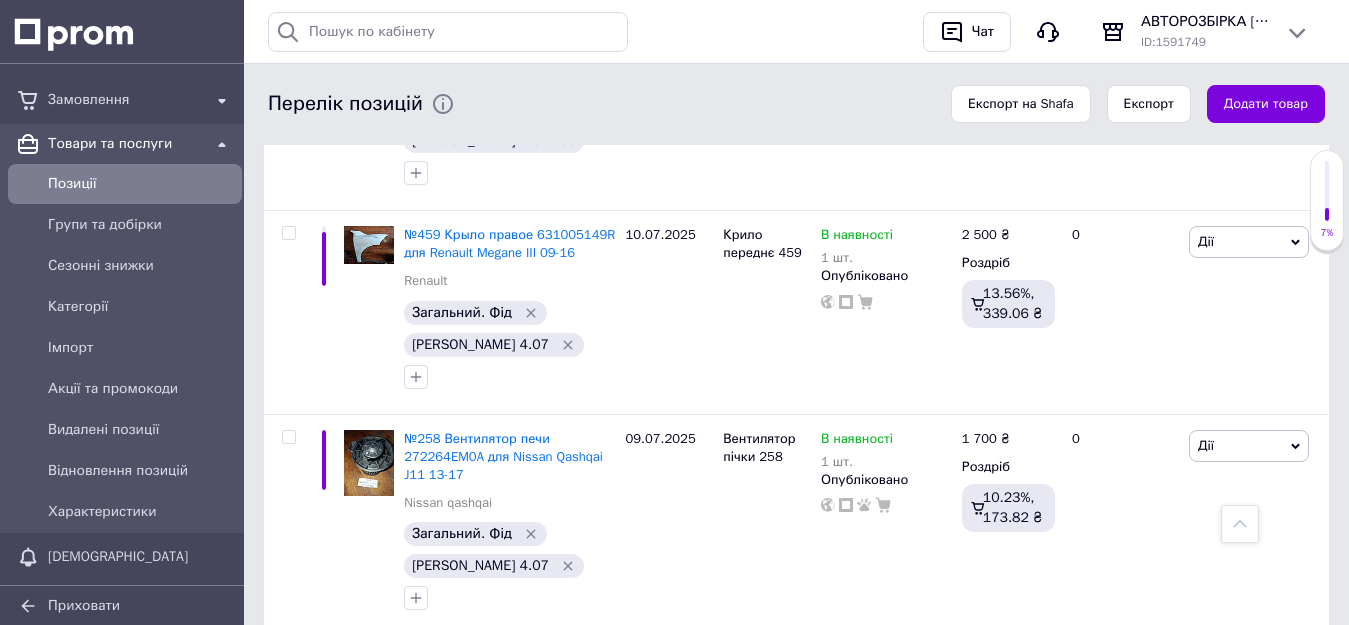 click on "Вкажіть ціну" at bounding box center [1000, 660] 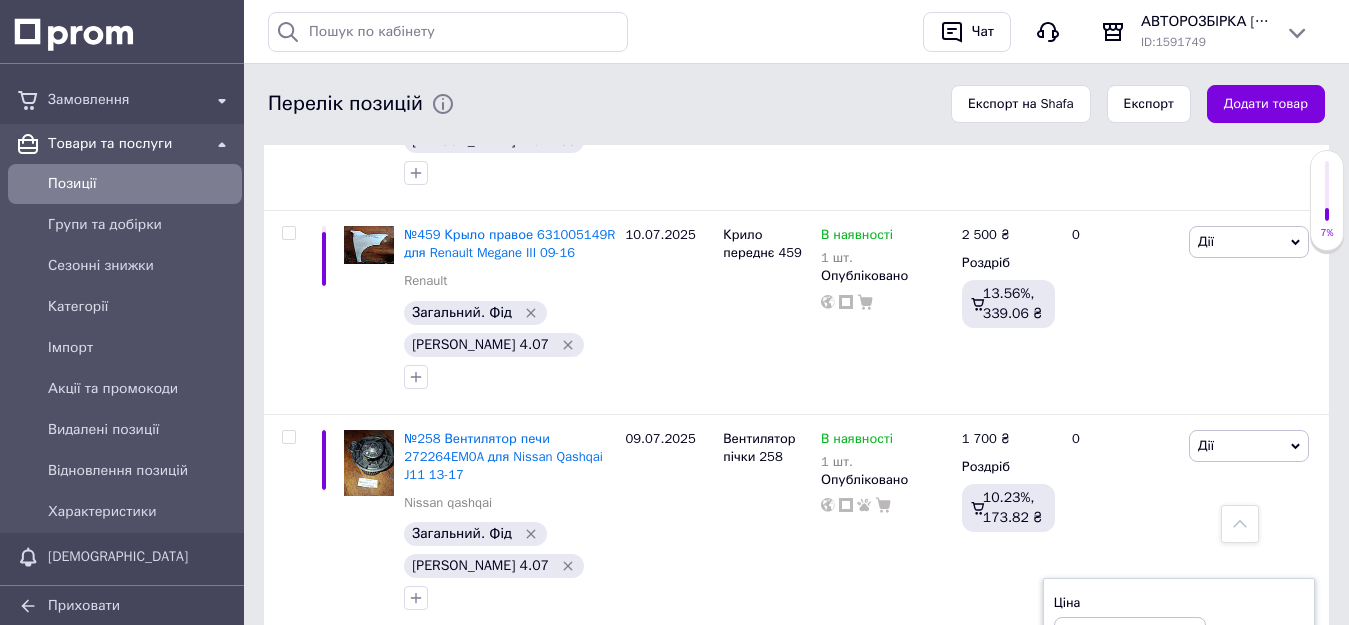 type on "500" 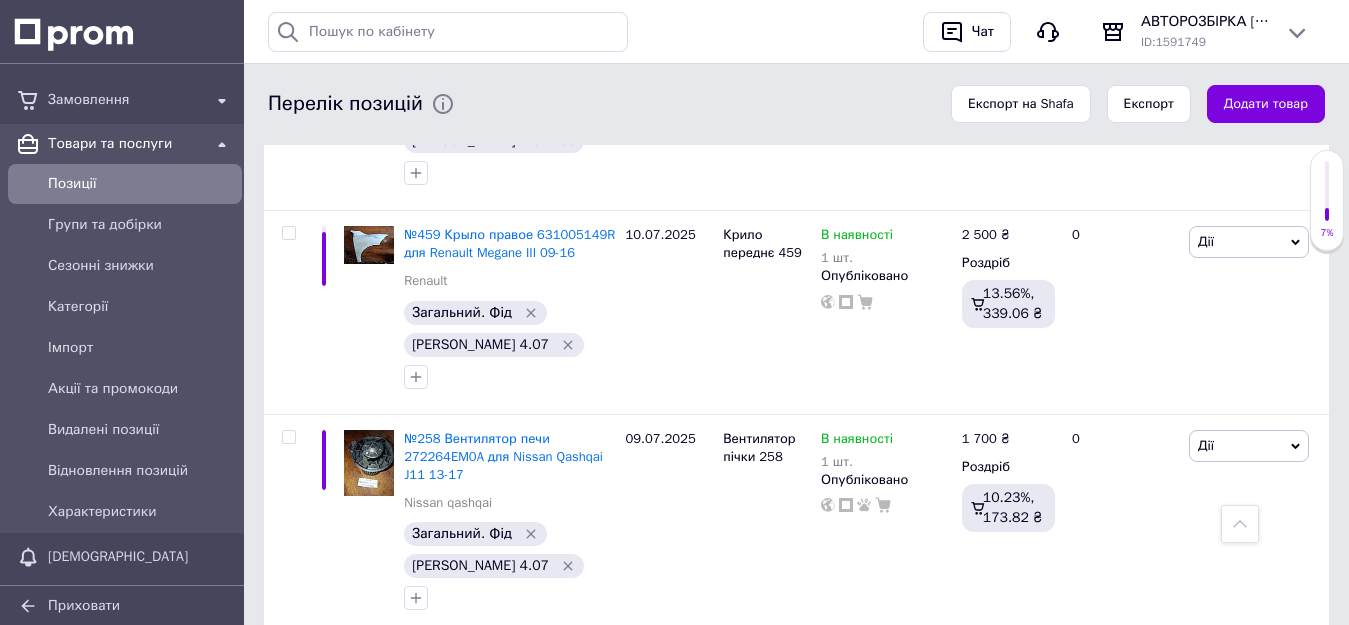 click 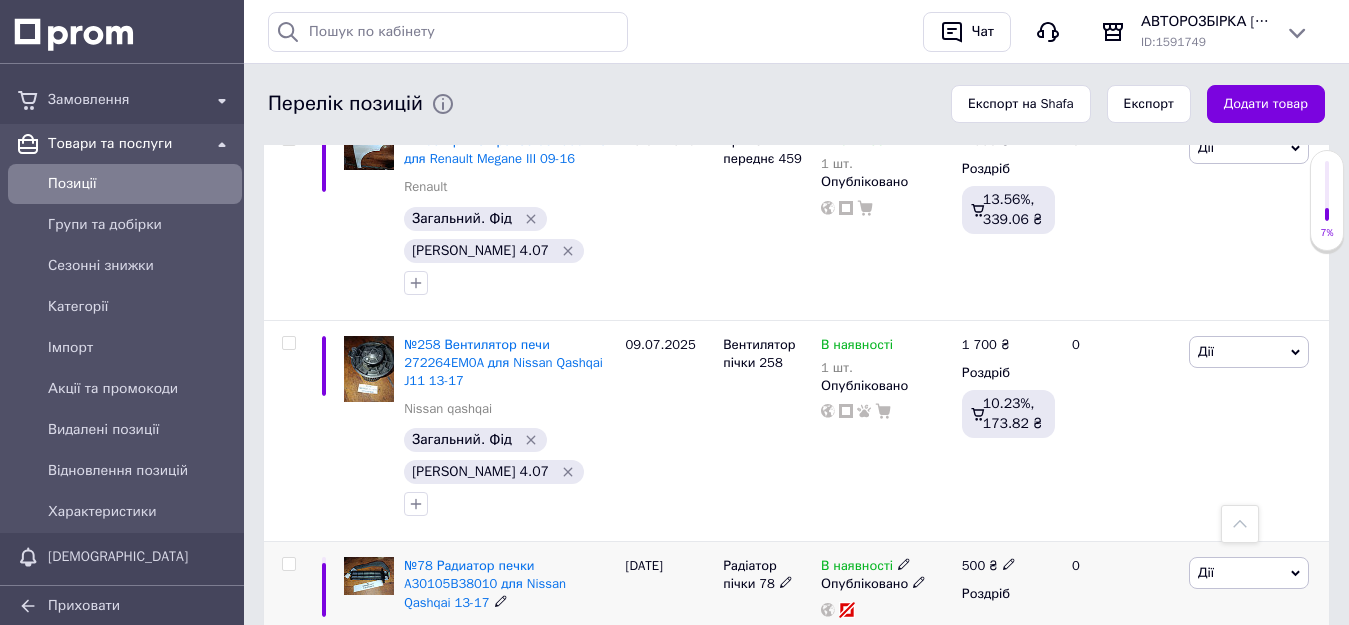 scroll, scrollTop: 2900, scrollLeft: 0, axis: vertical 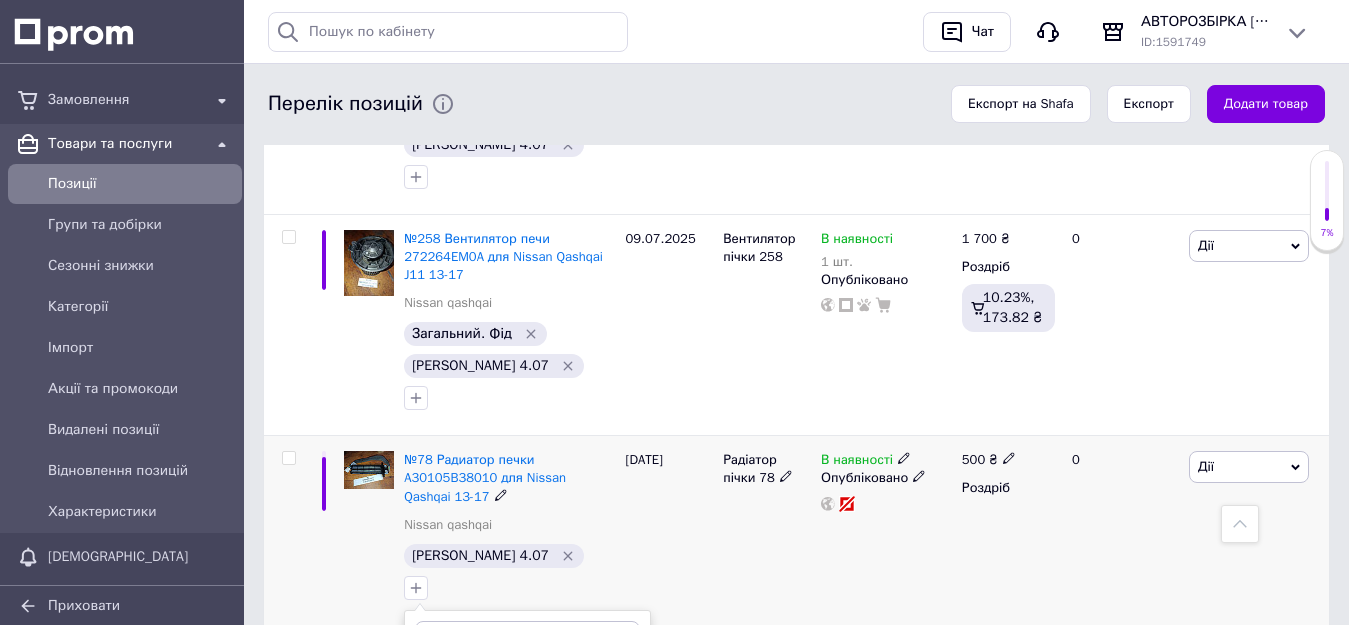 click on "Додати мітку" at bounding box center [527, 950] 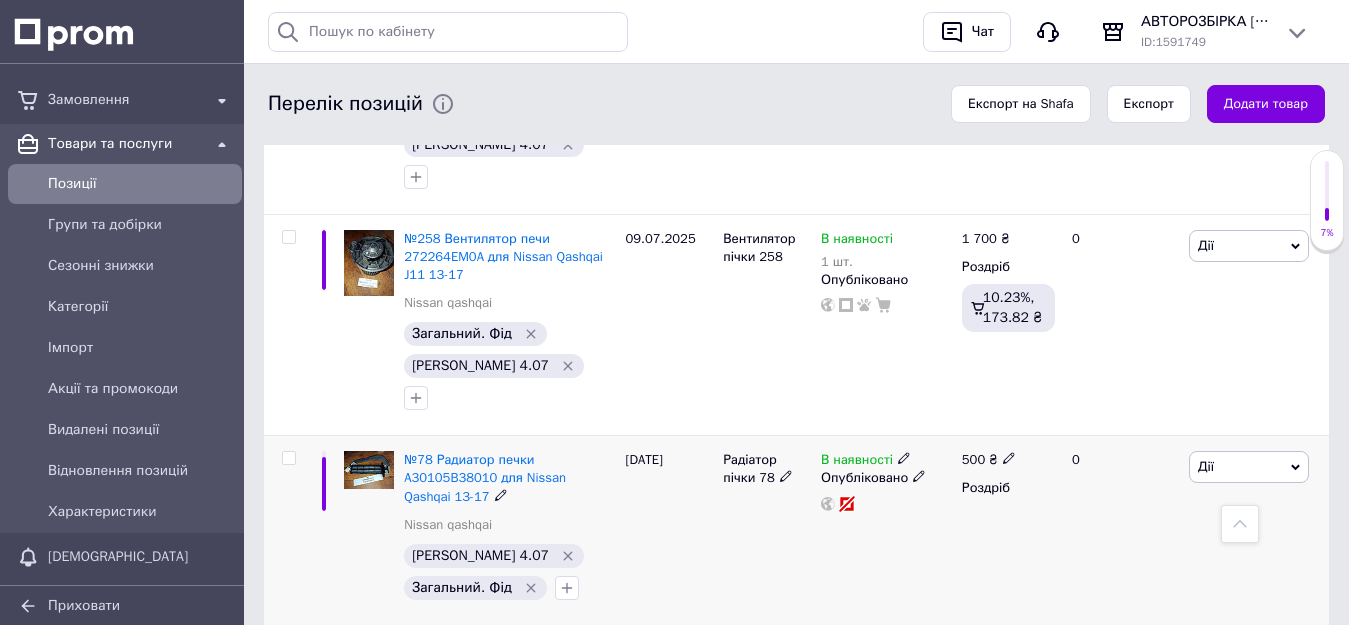 click on "[PERSON_NAME] Підняти на початок групи Копіювати Знижка Подарунок Супутні Приховати Ярлик Додати на вітрину Додати в кампанію Каталог ProSale Видалити" at bounding box center [1256, 721] 